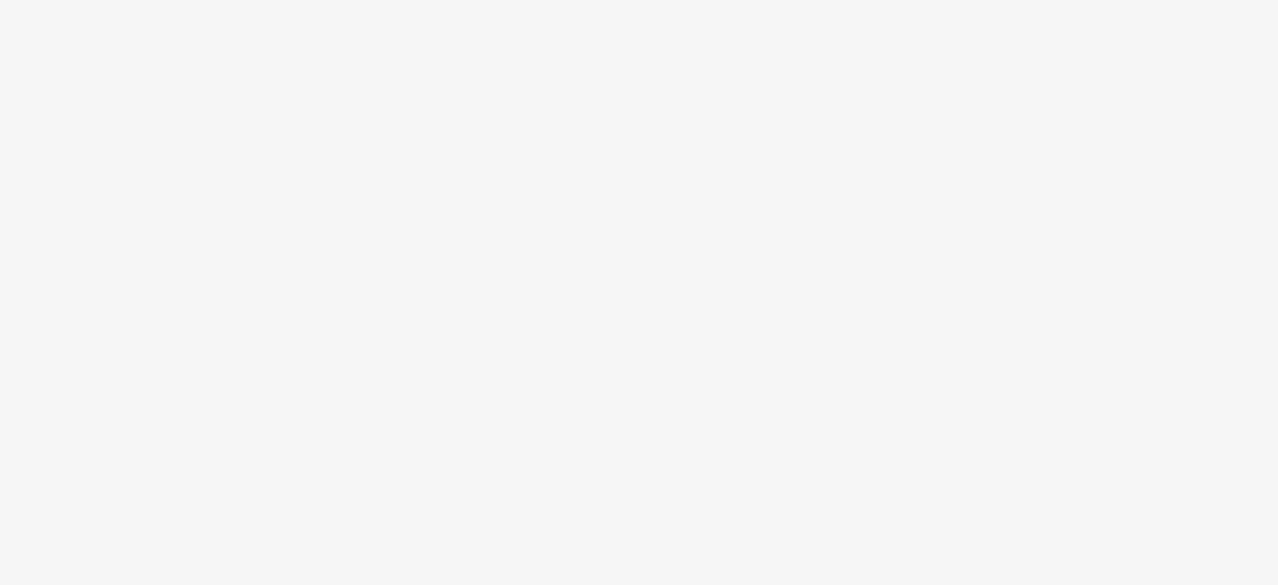 scroll, scrollTop: 0, scrollLeft: 0, axis: both 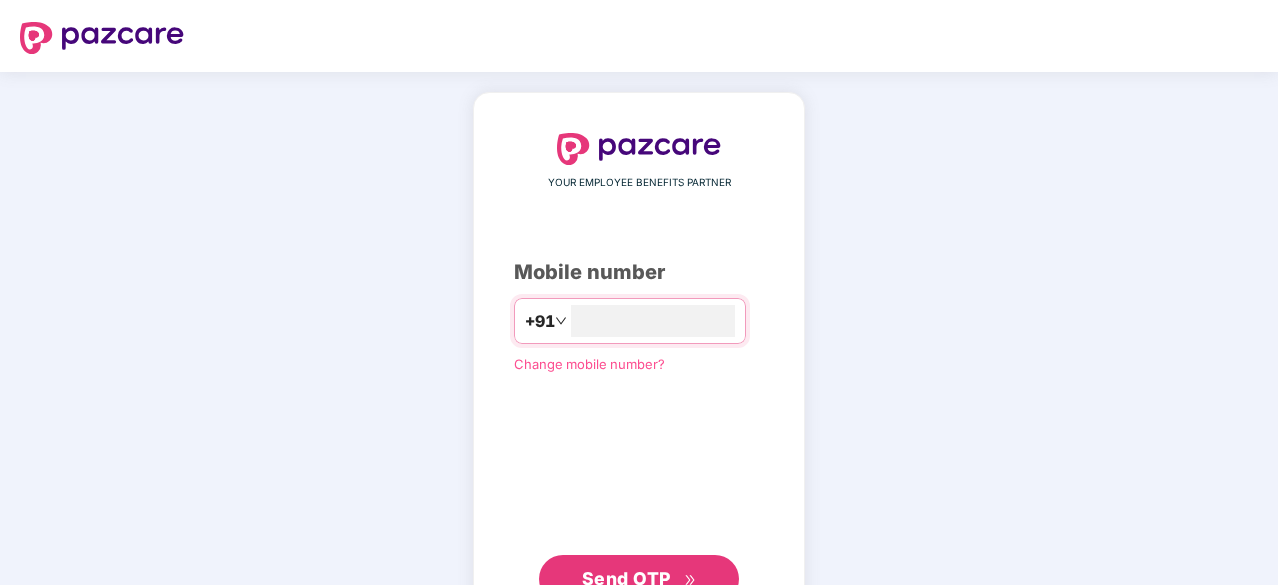 type on "**********" 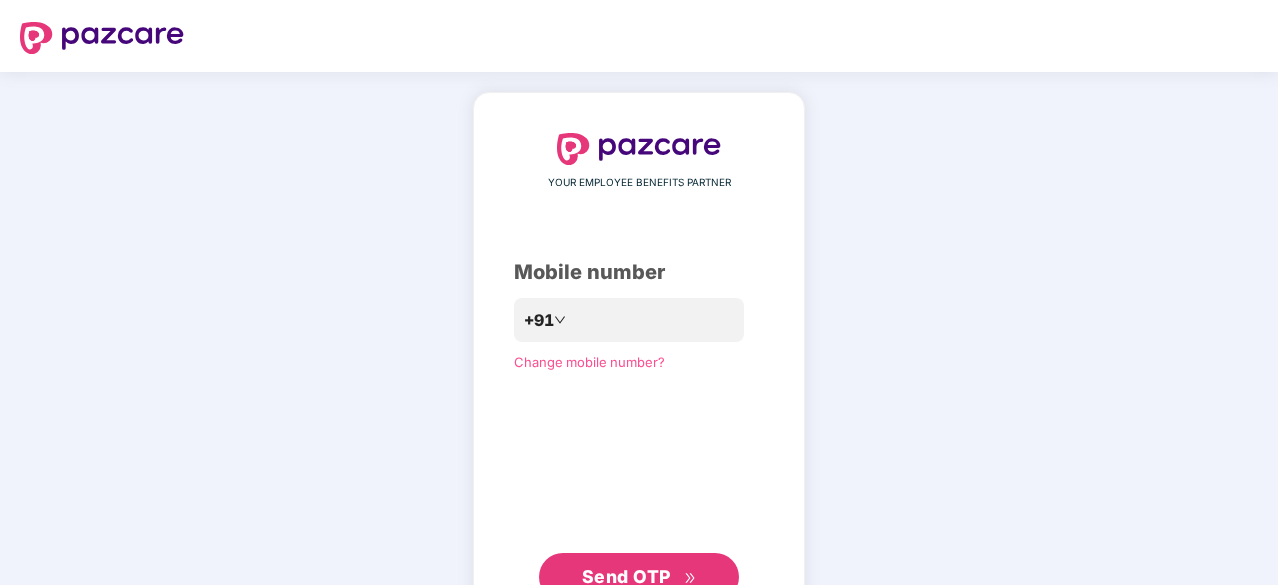 click on "Send OTP" at bounding box center (626, 576) 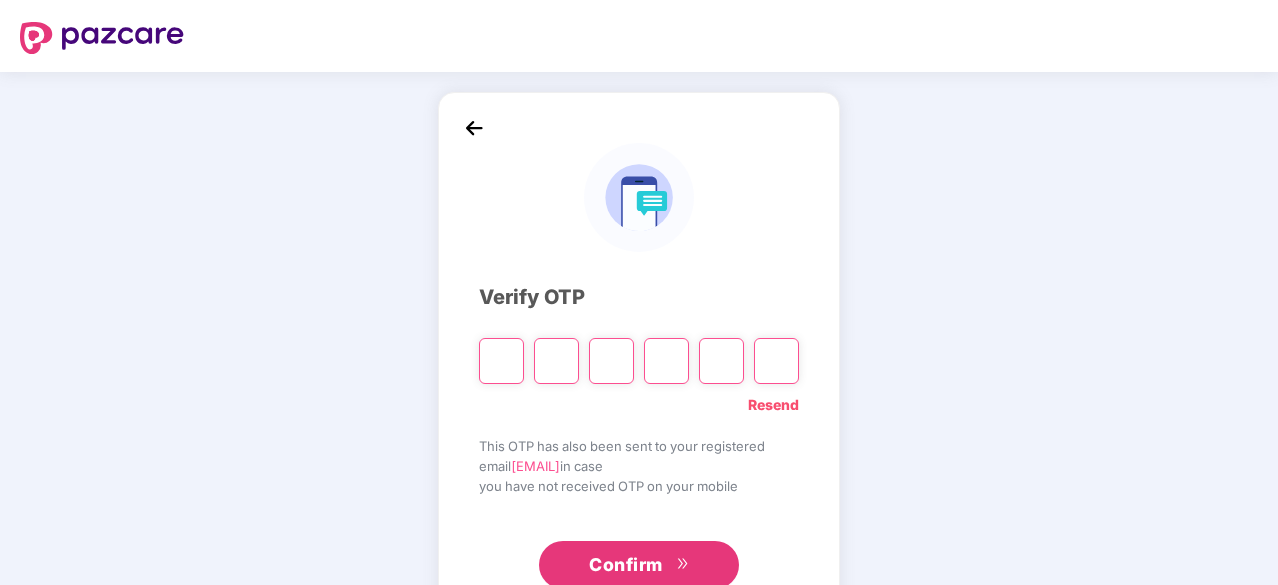 type on "*" 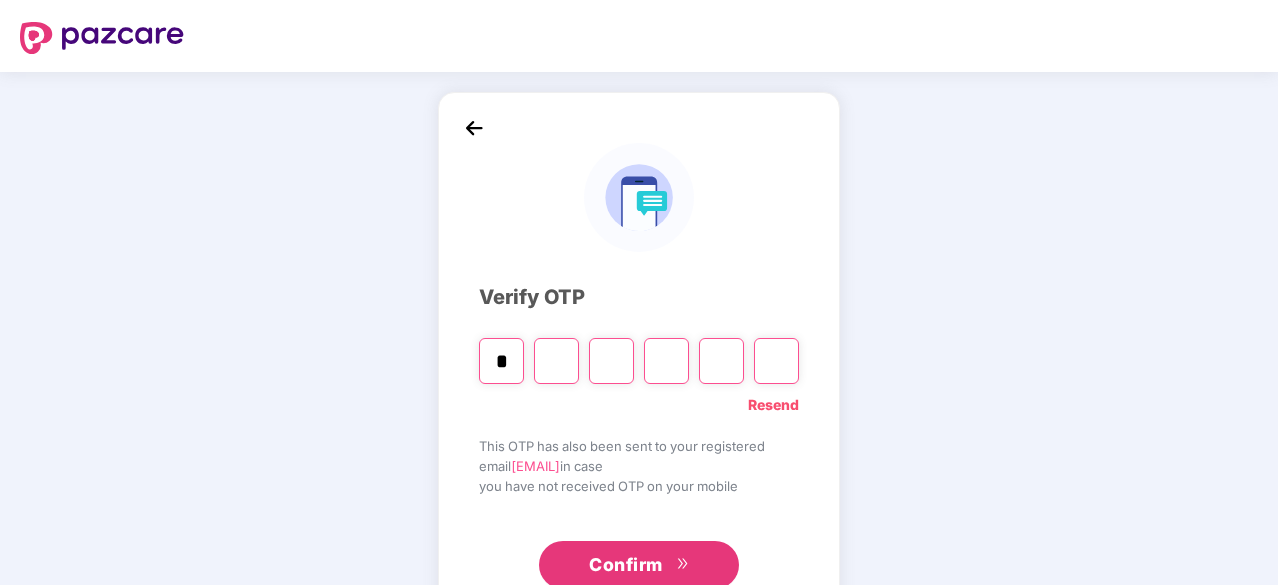 type on "*" 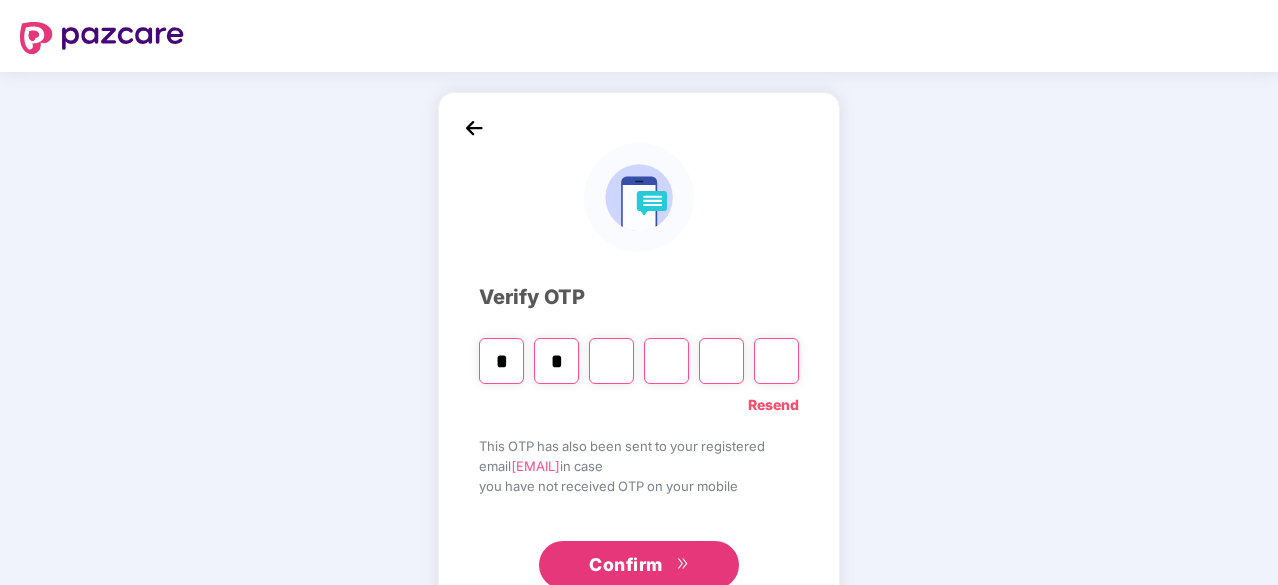 type on "*" 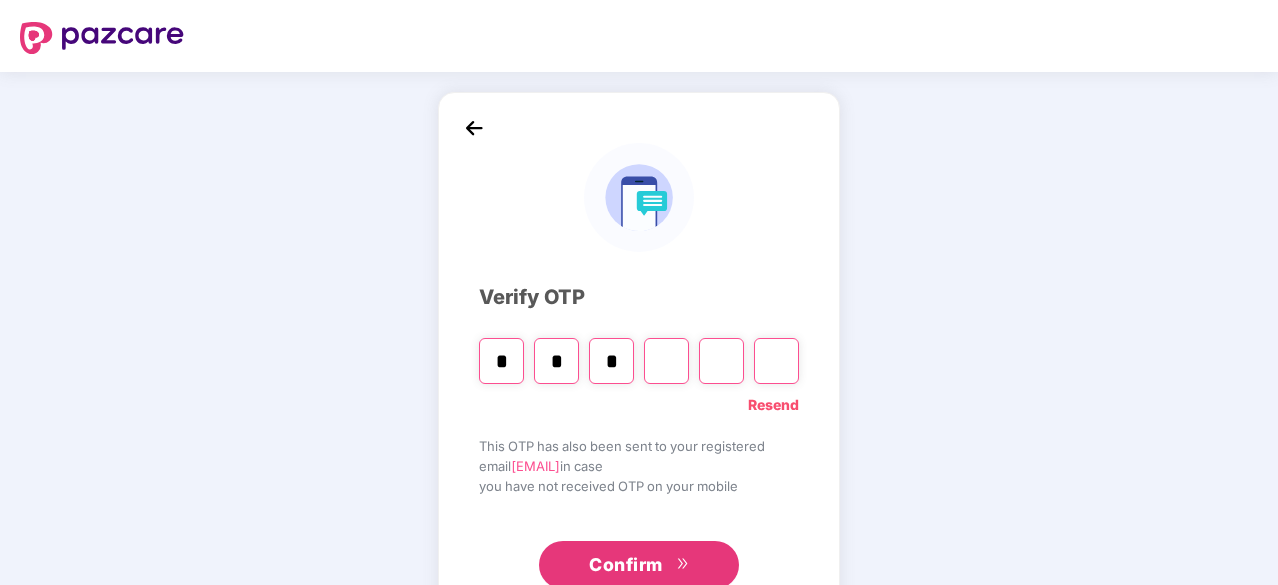 type on "*" 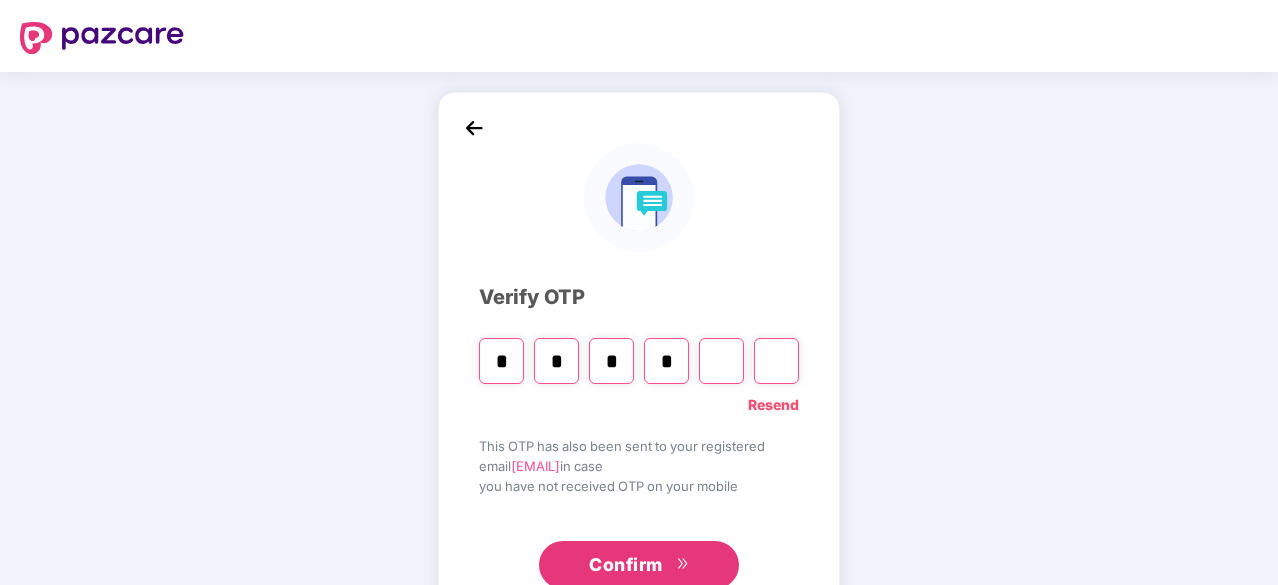 type on "*" 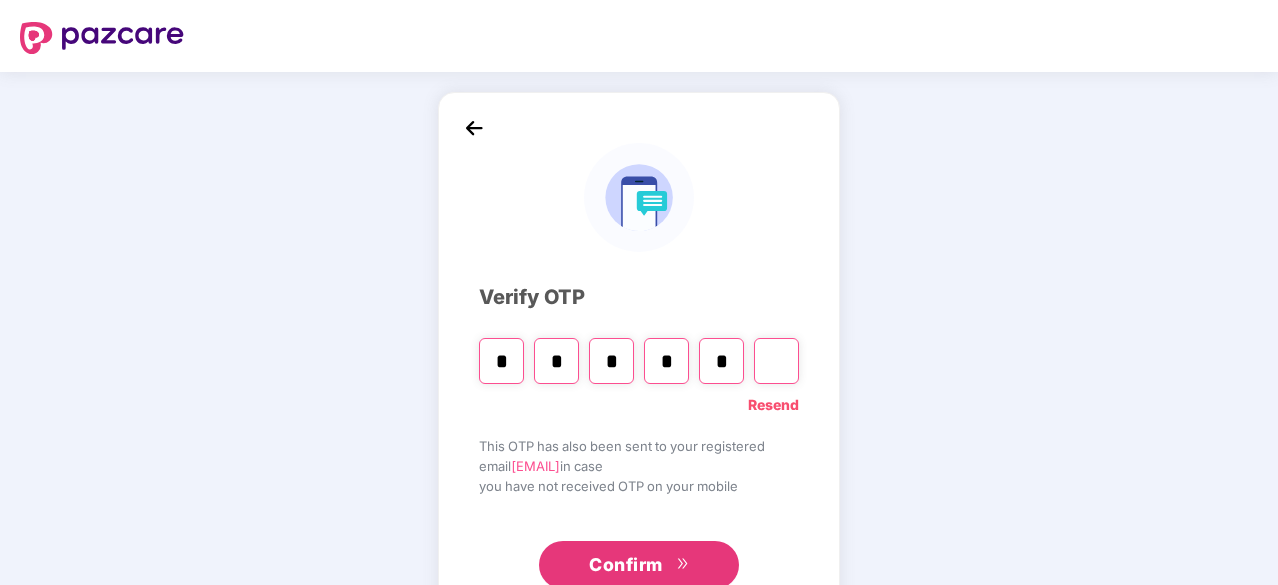 type on "*" 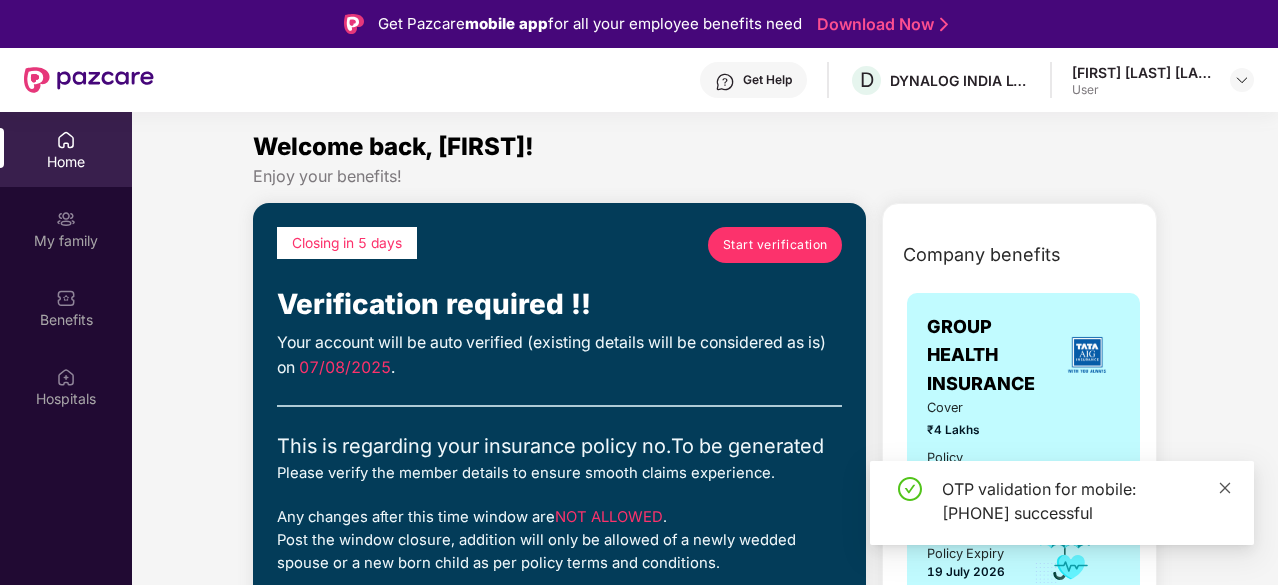 click 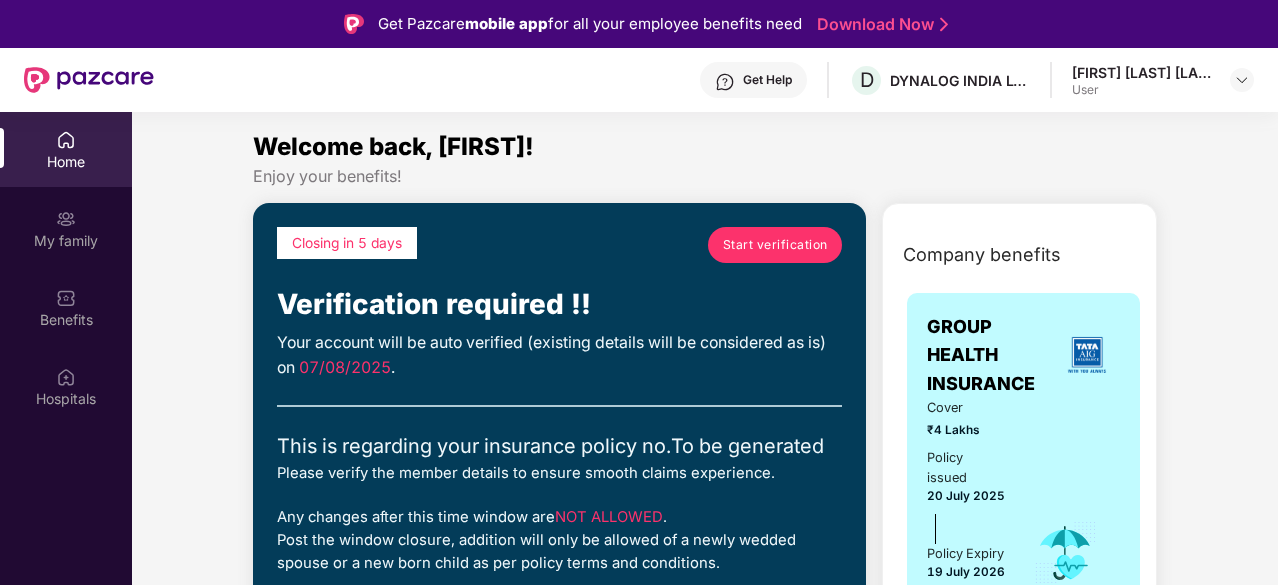 click on "Start verification" at bounding box center [775, 244] 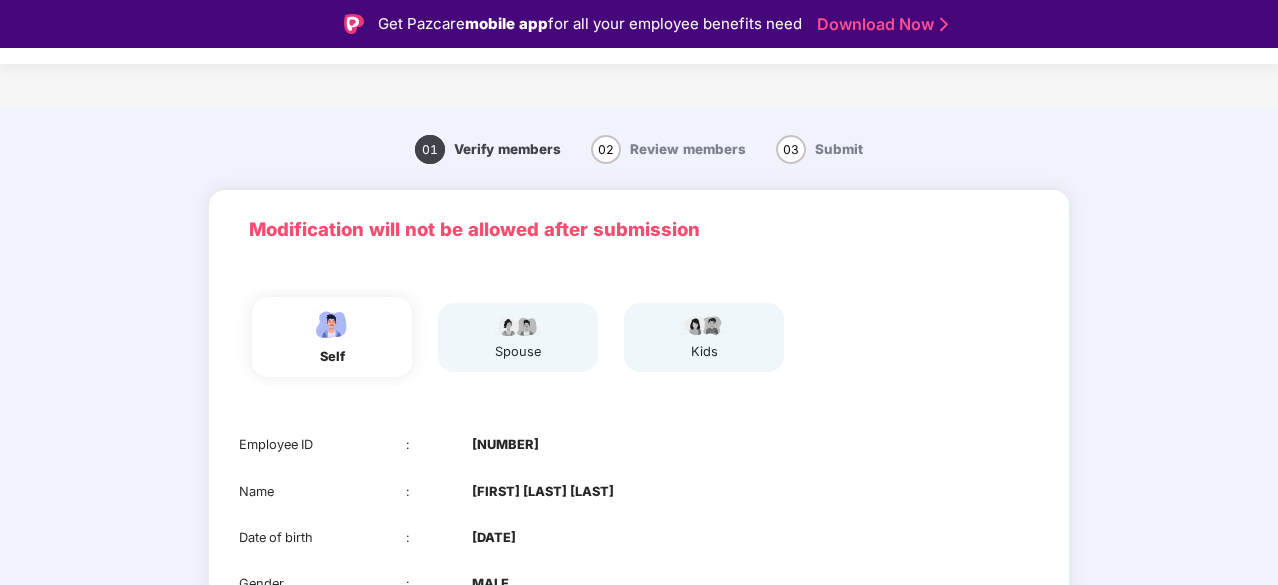 click on "01 Verify members 02 Review members 03 Submit Modification will not be allowed after submission self spouse kids Employee ID : 10808 Name : Vipin  Suresh Madhikar Date of birth : 18 Mar 1980 Gender : MALE Edit Next" at bounding box center [639, 477] 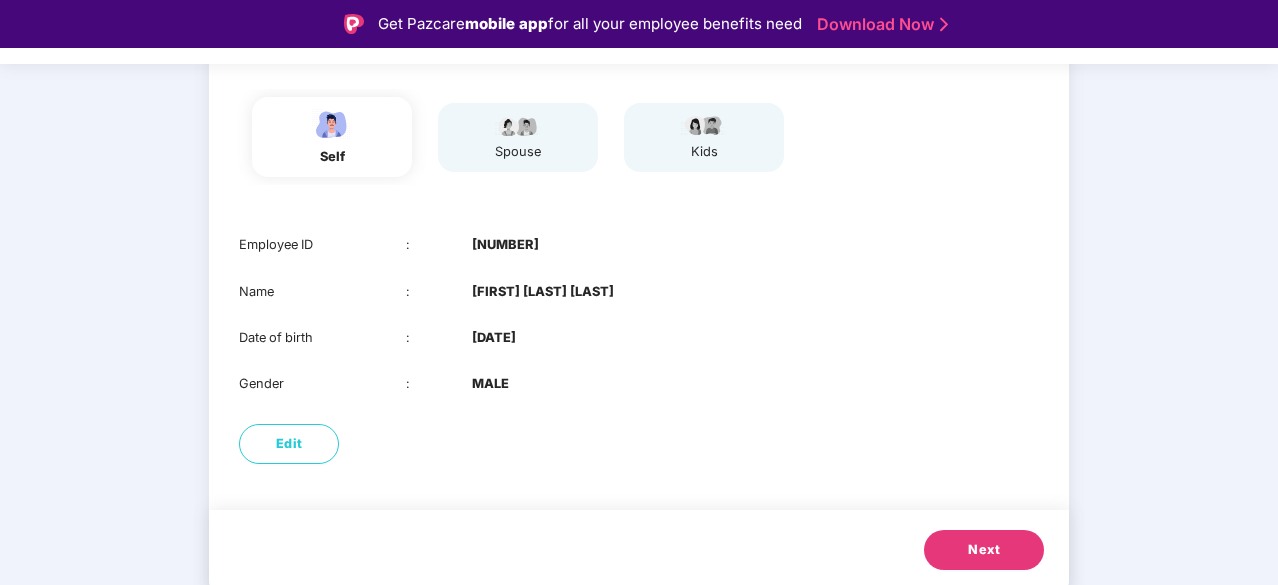 scroll, scrollTop: 203, scrollLeft: 0, axis: vertical 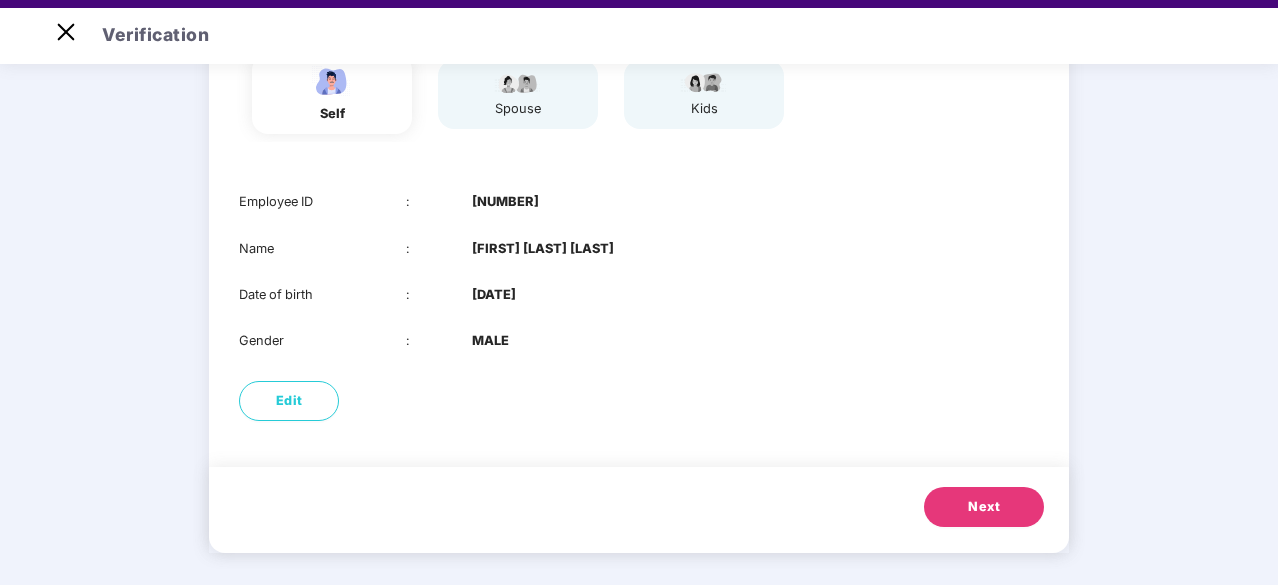 click on "Next" at bounding box center [984, 507] 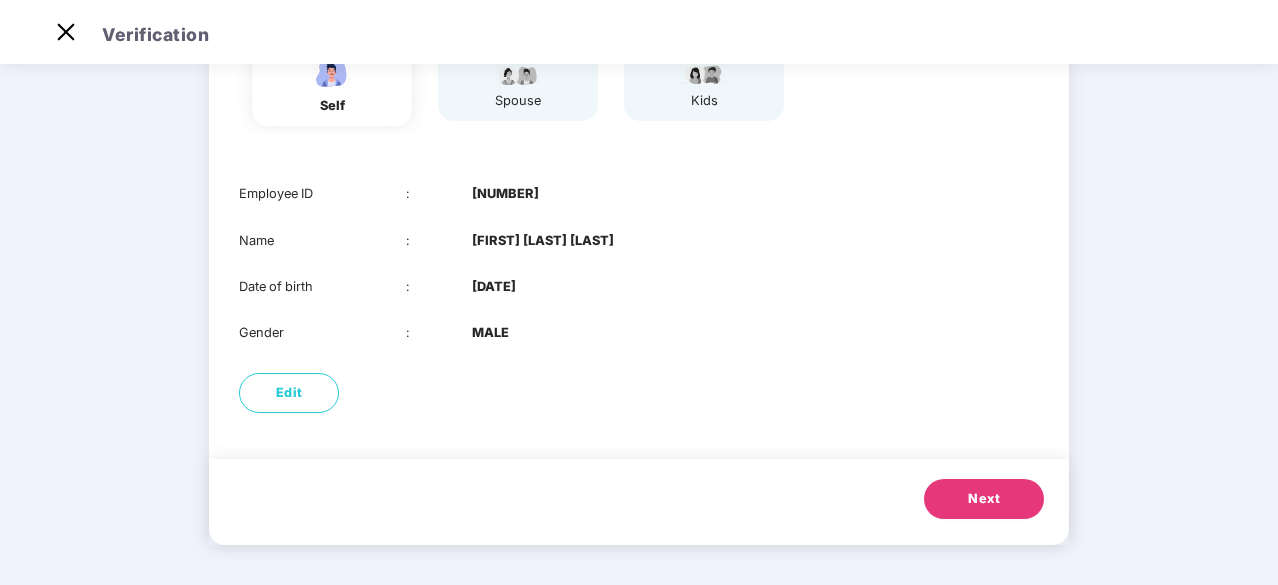 scroll, scrollTop: 156, scrollLeft: 0, axis: vertical 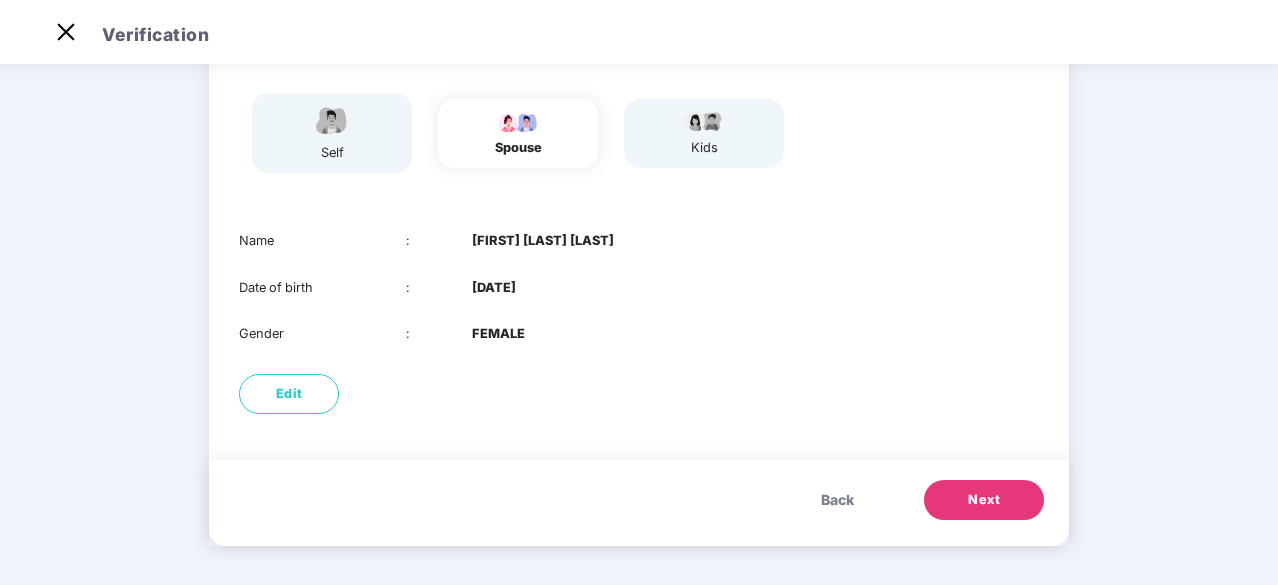 click on "Next" at bounding box center (984, 500) 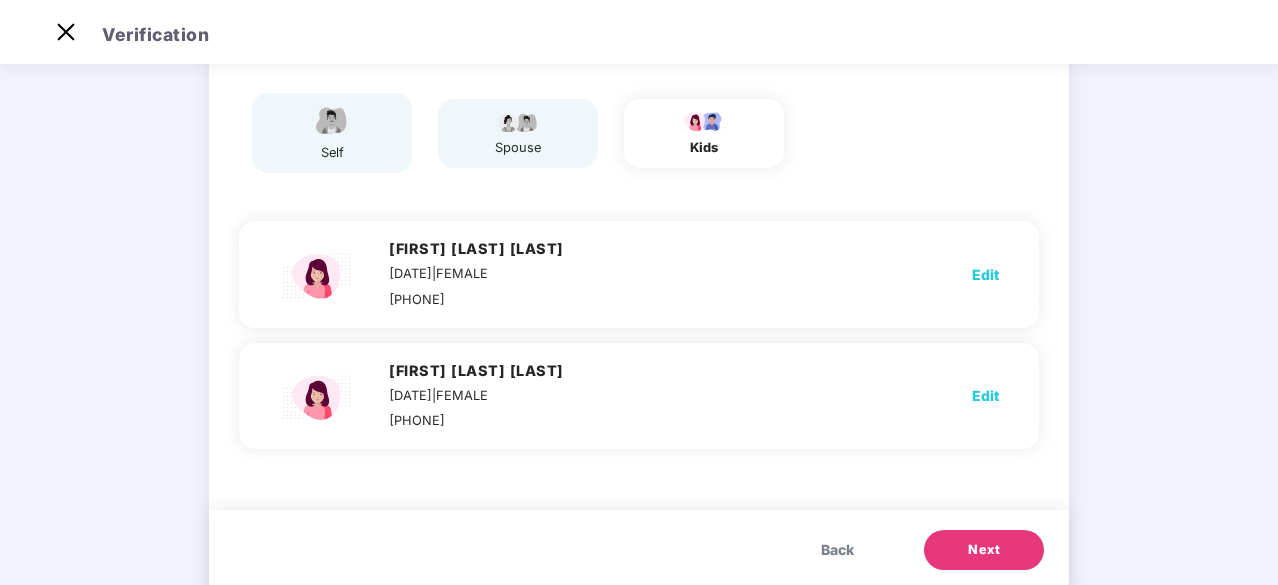 scroll, scrollTop: 203, scrollLeft: 0, axis: vertical 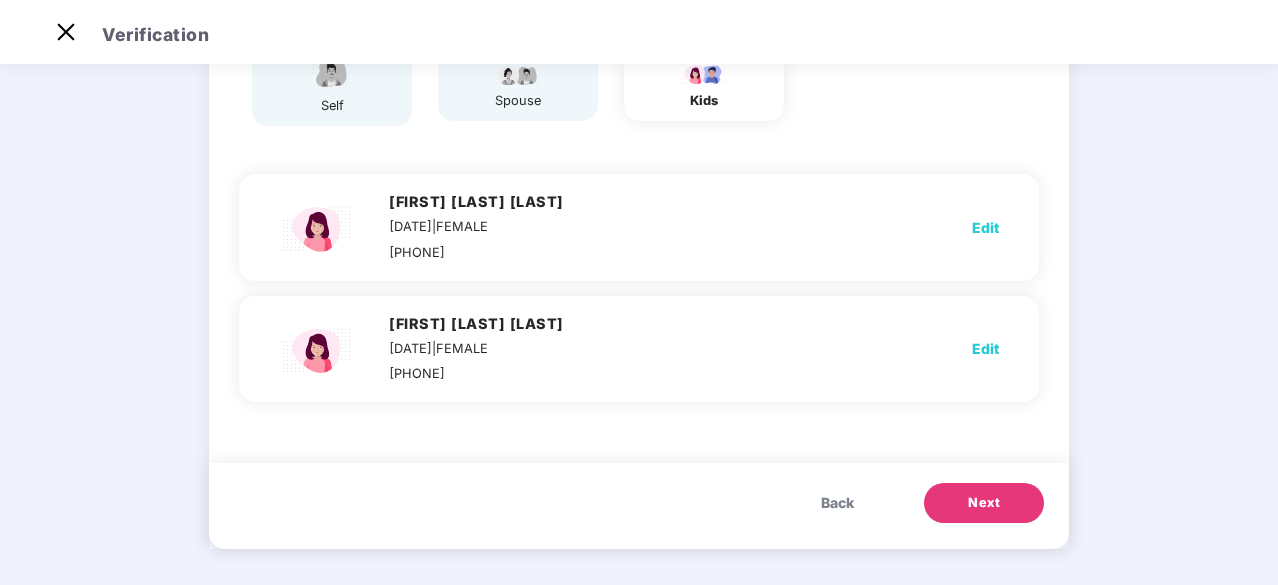 click on "Next" at bounding box center [984, 503] 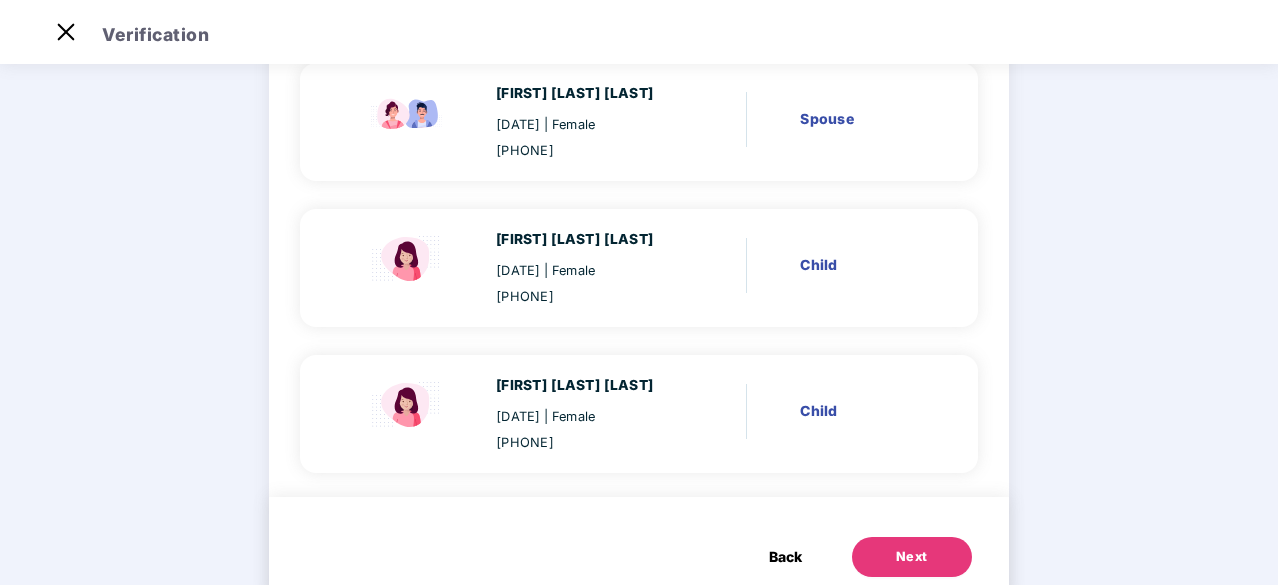 scroll, scrollTop: 347, scrollLeft: 0, axis: vertical 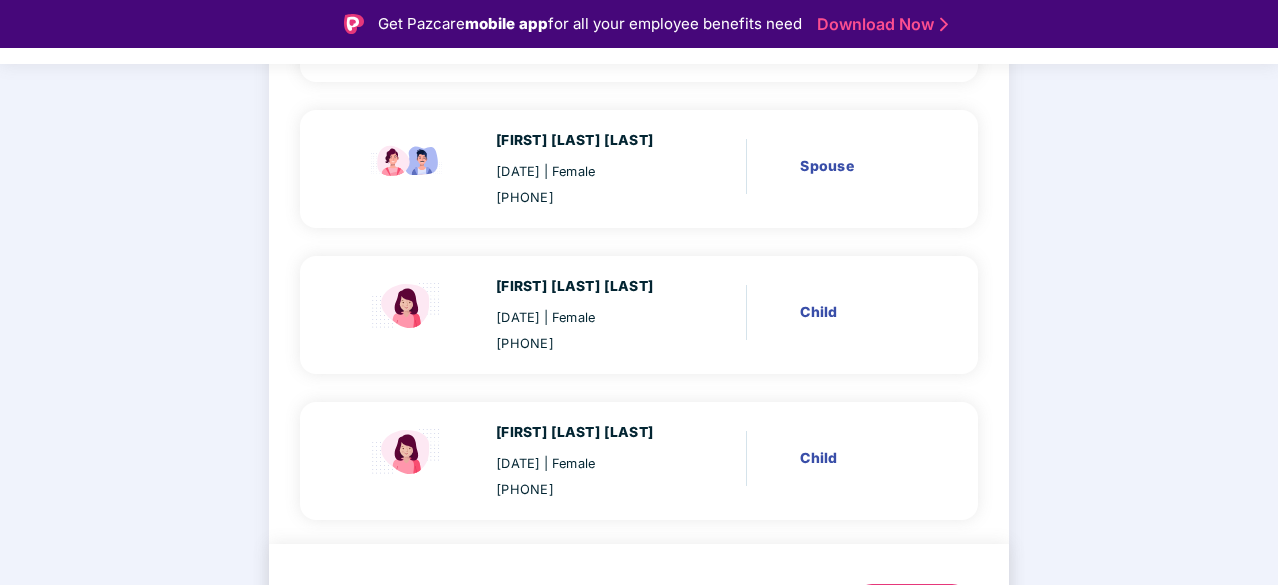 click on "Aarya Vipin Madhikar 22 Apr 2017    |    Female +918879340502 Child" at bounding box center (630, 461) 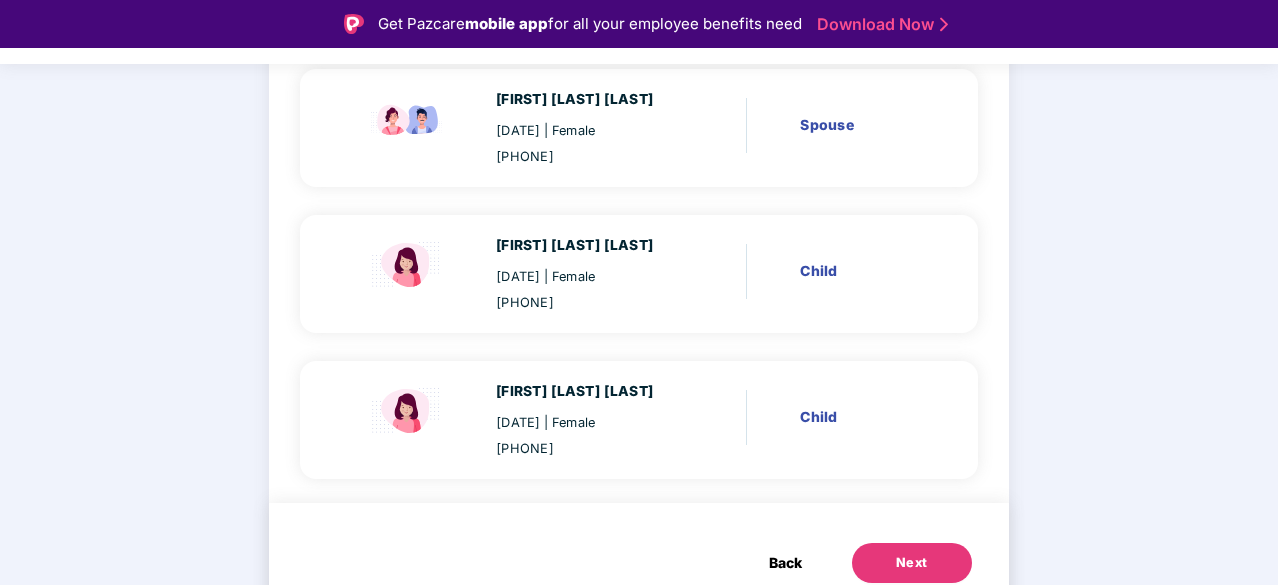 scroll, scrollTop: 403, scrollLeft: 0, axis: vertical 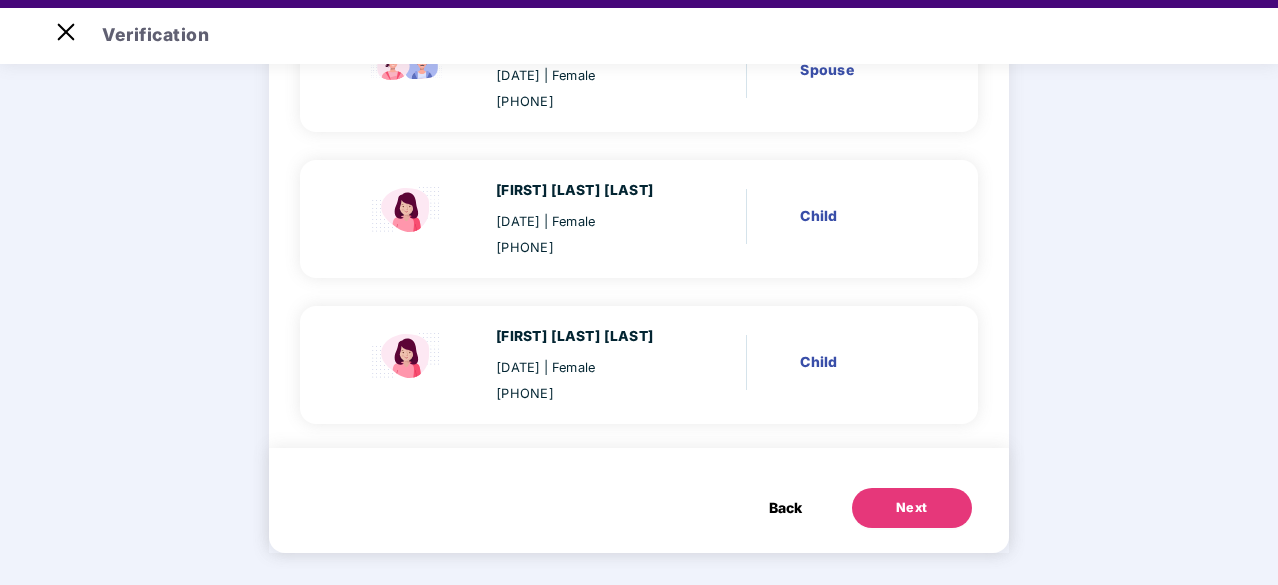 click on "Next" at bounding box center [912, 508] 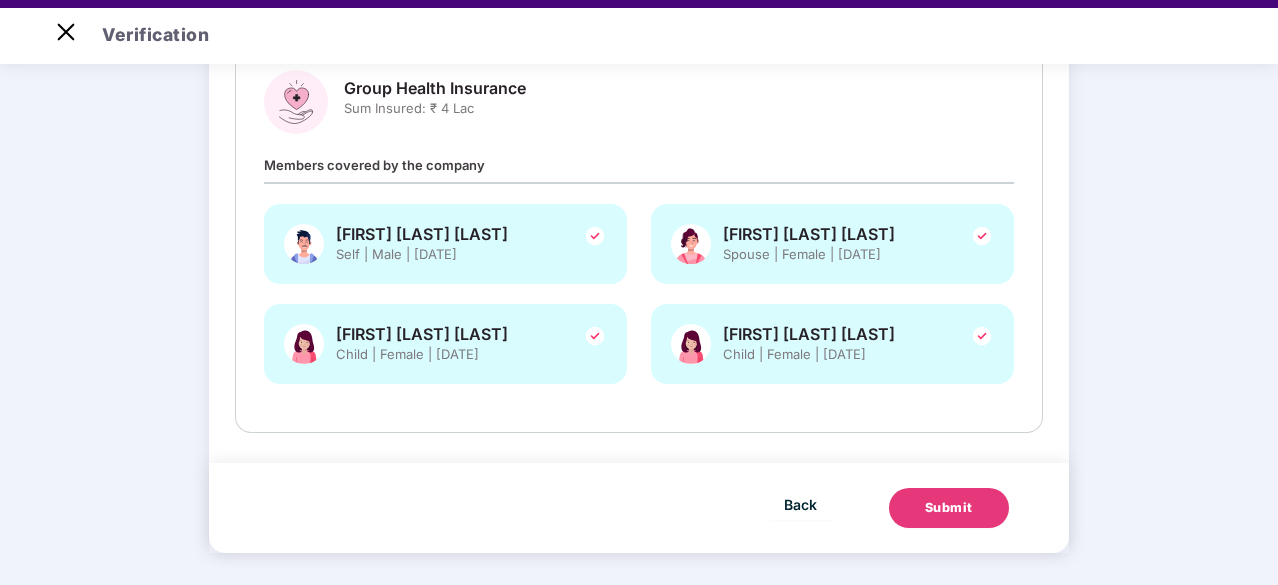 scroll, scrollTop: 0, scrollLeft: 0, axis: both 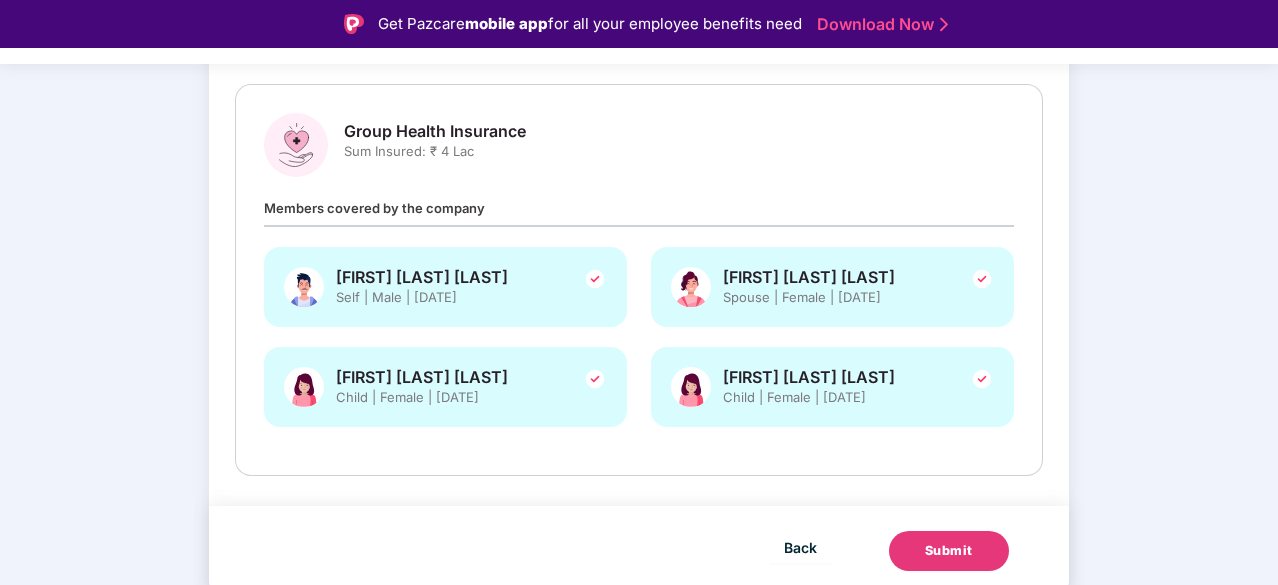 click on "Submit" at bounding box center (949, 551) 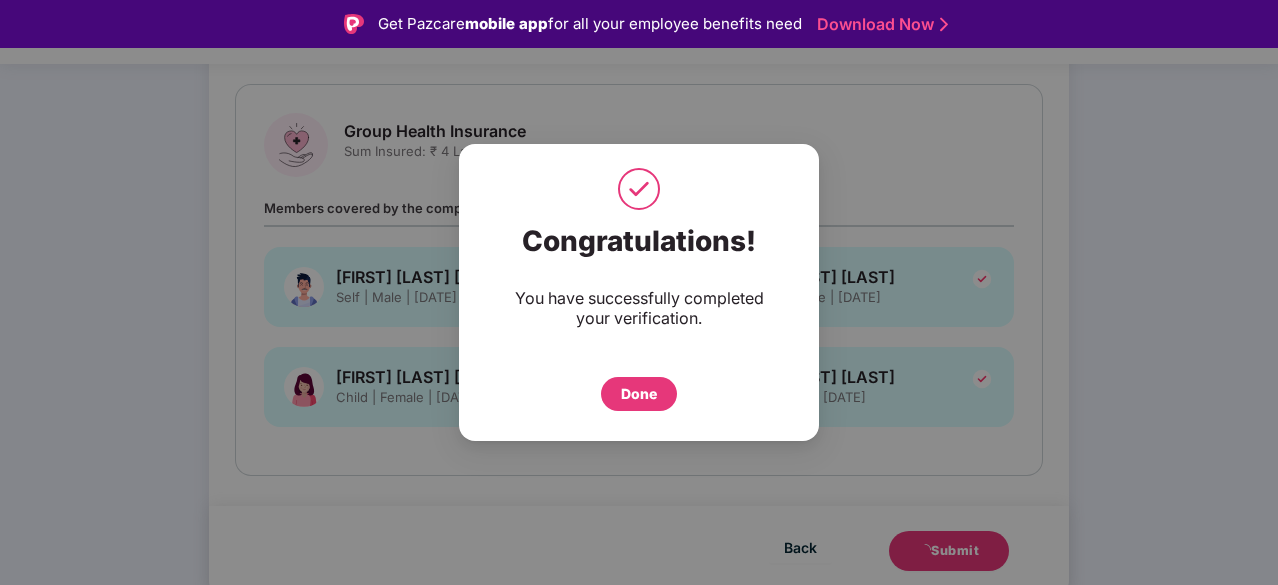 click on "Done" at bounding box center [639, 394] 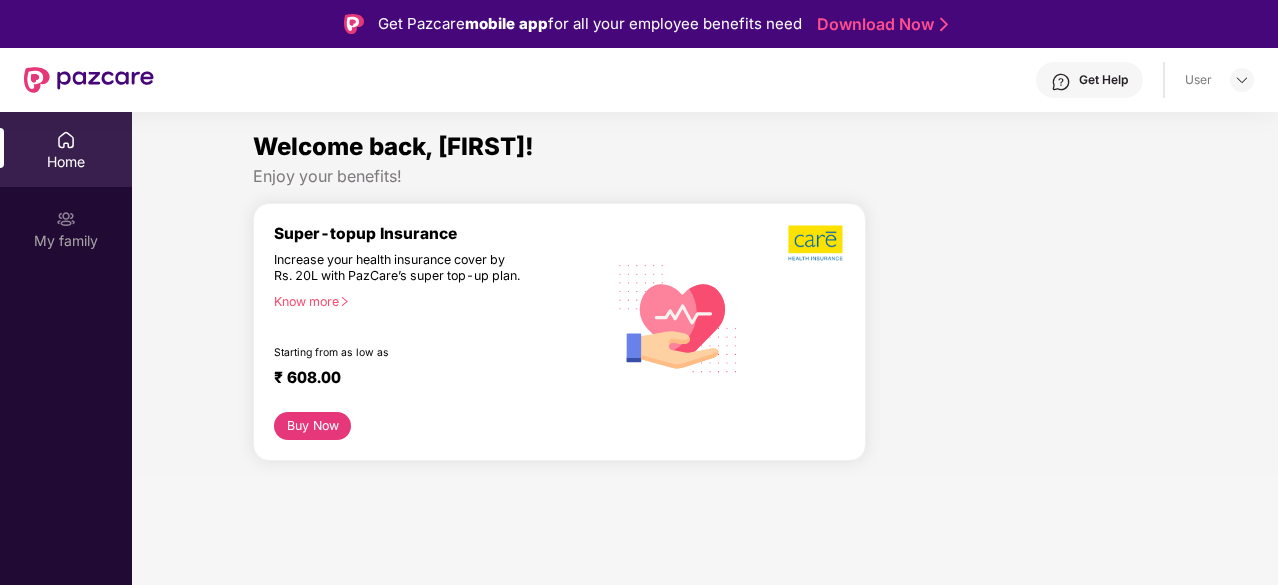 scroll, scrollTop: 0, scrollLeft: 0, axis: both 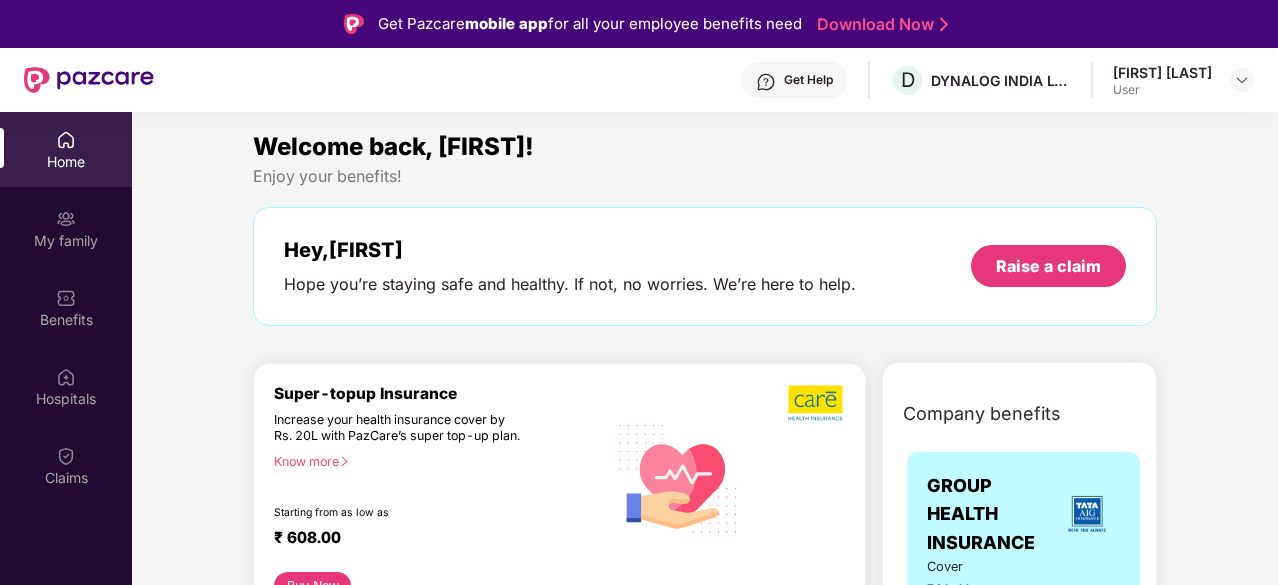 click on "Welcome back, [FIRST]! Enjoy your benefits! Hey,  [FIRST] Hope you’re staying safe and healthy. If not, no worries. We’re here to help. Raise a claim Super-topup Insurance Increase your health insurance cover by ₹[NUMBER]L with PazCare’s super top-up plan. Know more  Starting from as low as ₹ [NUMBER] .[NUMBER] Buy Now Upto [NUMBER]% off  on Fitpass pro annual membership plan Unlimited access to [NUMBER] gyms and fitness studios across India Free Noise smartwatch  worth ₹[NUMBER] to track your fitness progress Personalized diet plans from expert nutritionists             Frequently Asked Questions!        Buy Now Upto [NUMBER]% off  on Cult Elite annual membership across India Unlimited access to all group classes at cult centers &amp; ELITE/PRO GYMS in your city. [NUMBER]% discount on Cult Store.  Registered mobile number should not have active memberships. Buy Now Doctor Consultation for your family Audio/Video consultation across multiple specialities Cover entire family (upto [NUMBER] members) Contact experts [NUMBER] X [NUMBER] Start Consultation Get  Get" at bounding box center [705, 2955] 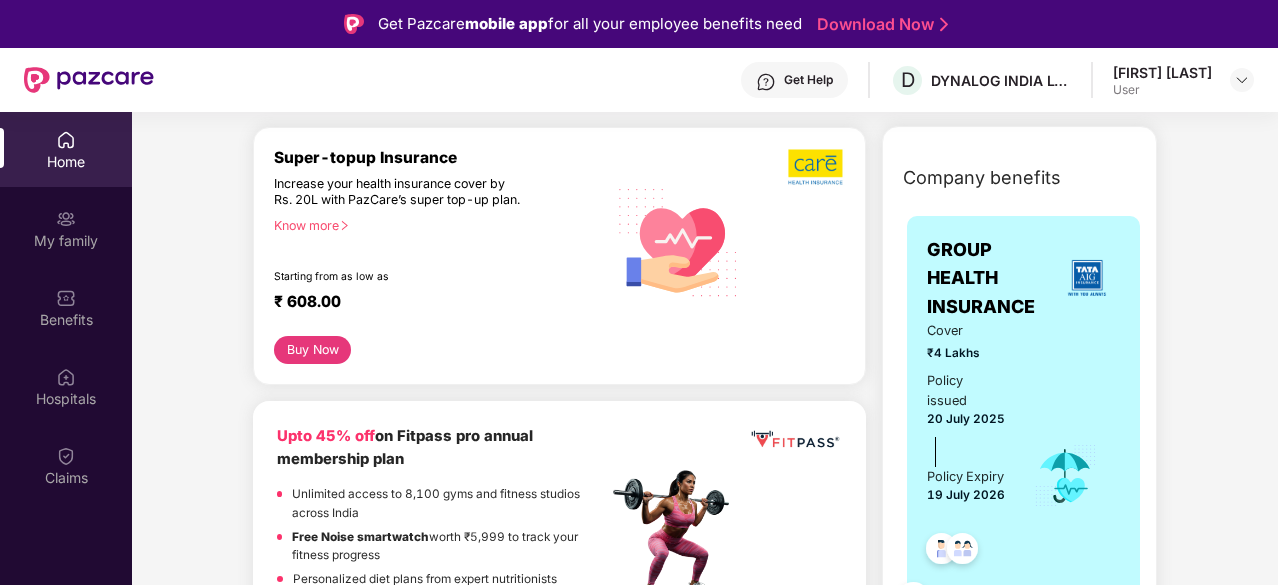 scroll, scrollTop: 0, scrollLeft: 0, axis: both 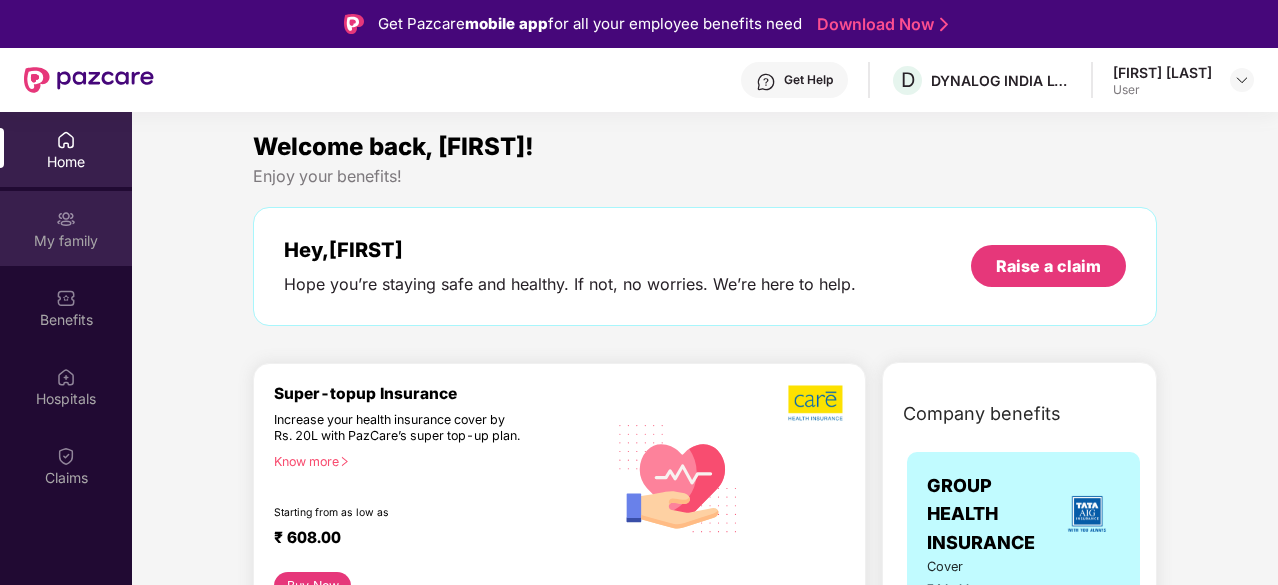click on "My family" at bounding box center [66, 241] 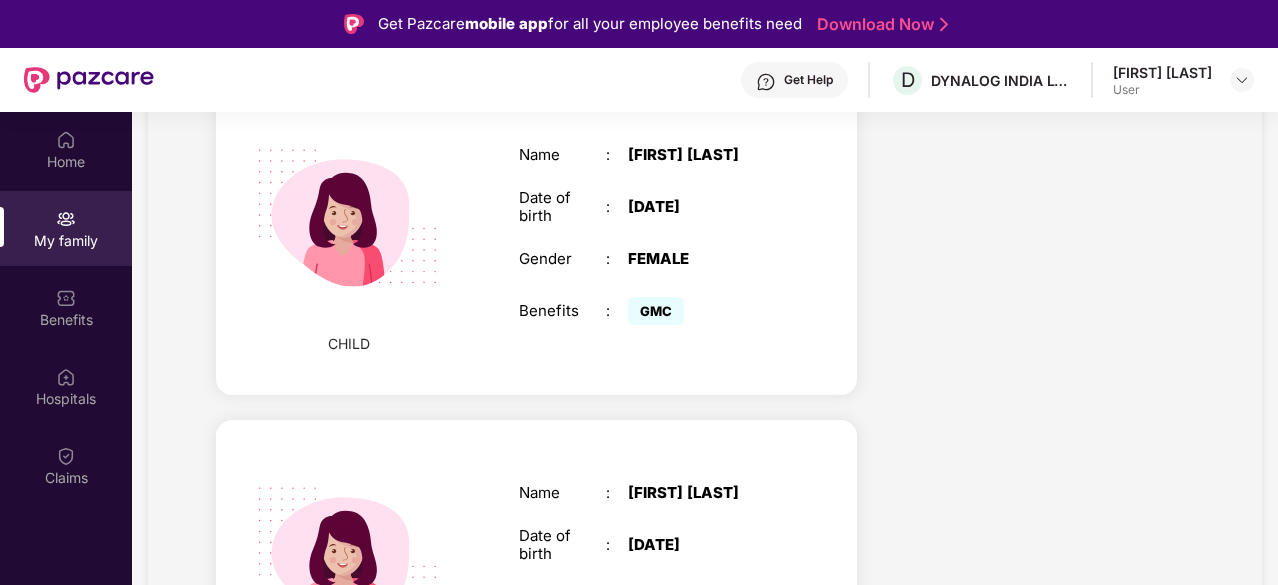 scroll, scrollTop: 0, scrollLeft: 0, axis: both 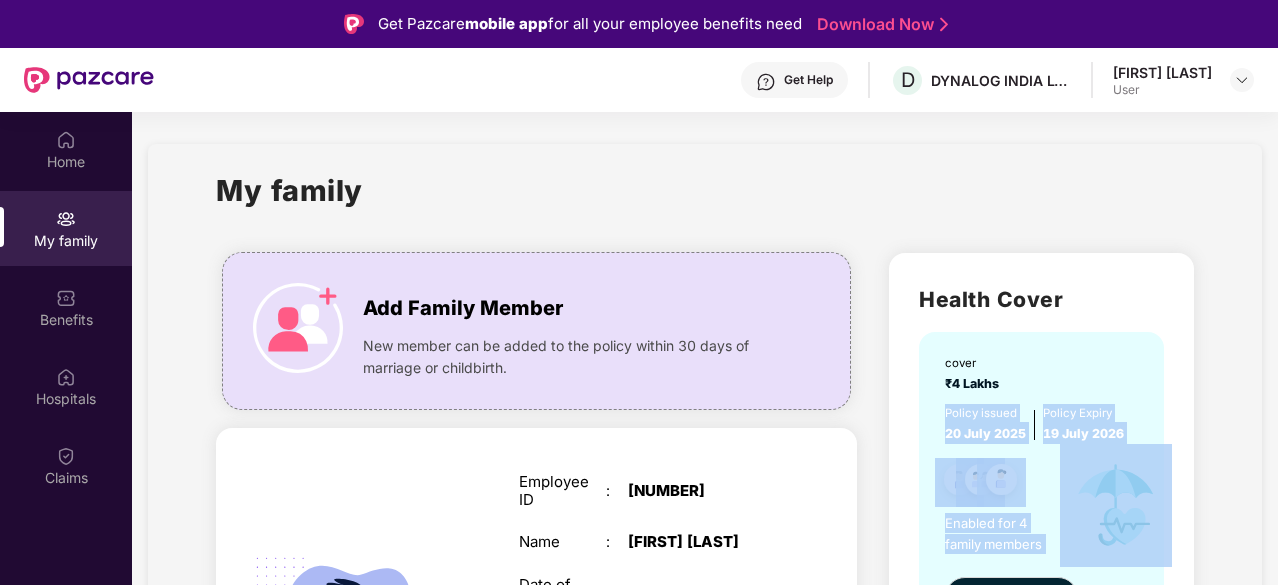drag, startPoint x: 1272, startPoint y: 385, endPoint x: 1270, endPoint y: 467, distance: 82.02438 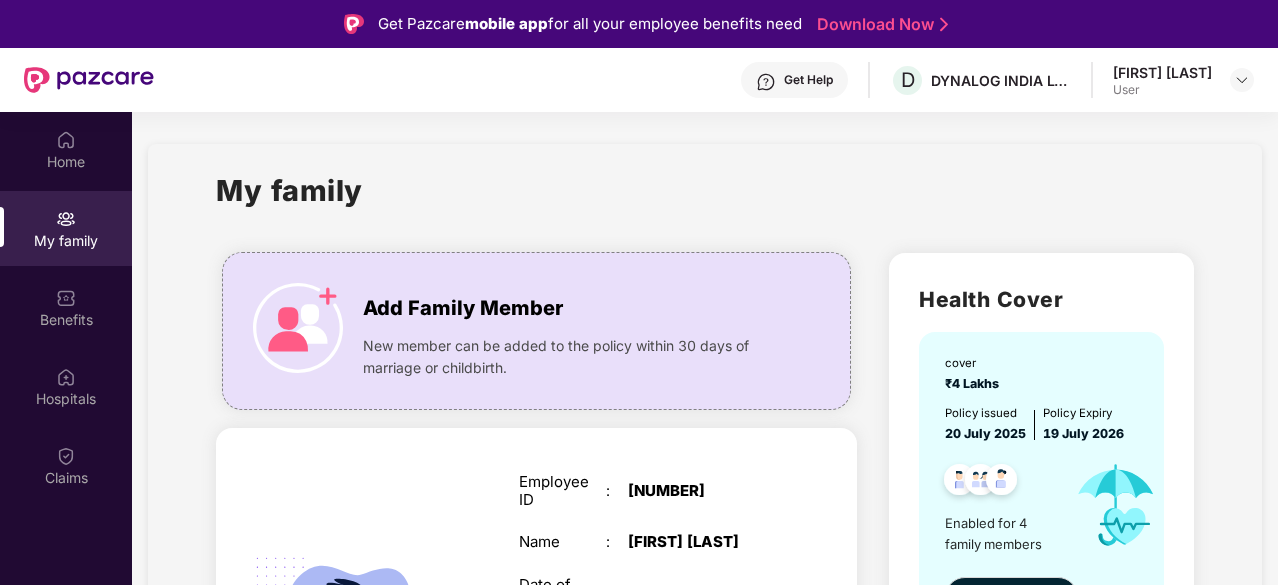 click on "My family   Add Family Member New member can be added to the policy within [NUMBER] days of marriage or childbirth. SELF Employee ID : [NUMBER] Name : [FIRST] [LAST] Date of birth : [DATE] Gender : [GENDER] Email ID : [EMAIL] Mobile number : [PHONE] Benefits : GMC SPOUSE Name : [FIRST] [LAST] Date of birth : [DATE] Gender : [GENDER] Benefits : GMC CHILD Name : [FIRST] [LAST] Date of birth : [DATE] Gender : [GENDER] Benefits : GMC CHILD Name : [FIRST] [LAST] Date of birth : [DATE] Gender : [GENDER] Benefits : GMC   Health Cover    cover ₹[NUMBER] Lakhs    Policy issued [DATE] Policy Expiry [DATE] Enabled for [NUMBER] family members View details" at bounding box center (705, 1037) 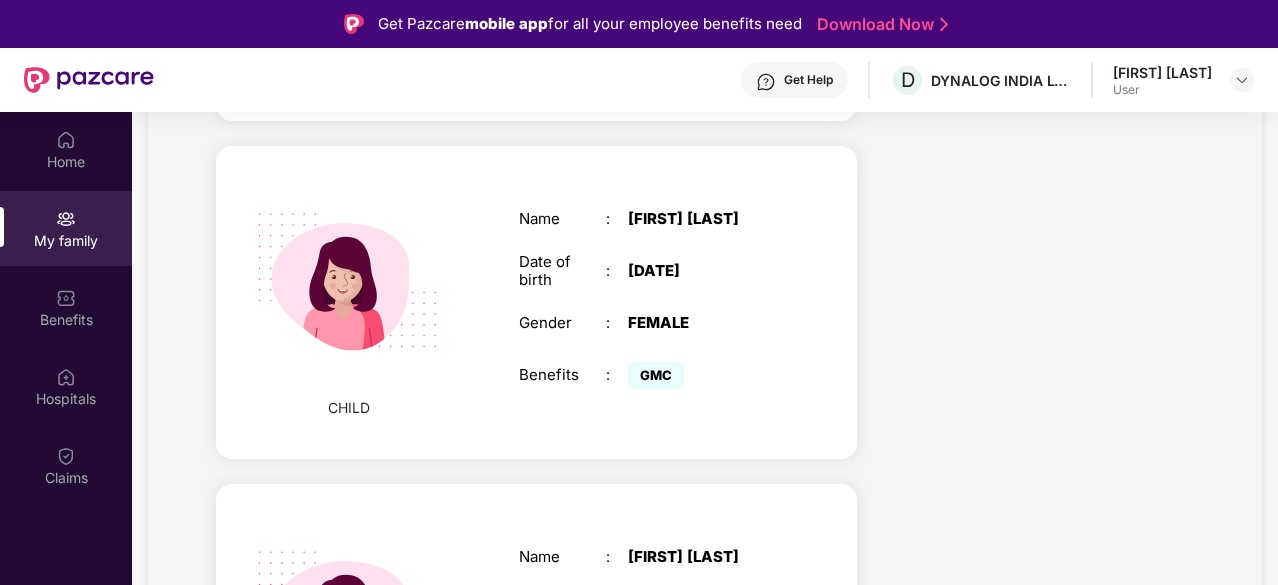 scroll, scrollTop: 1248, scrollLeft: 0, axis: vertical 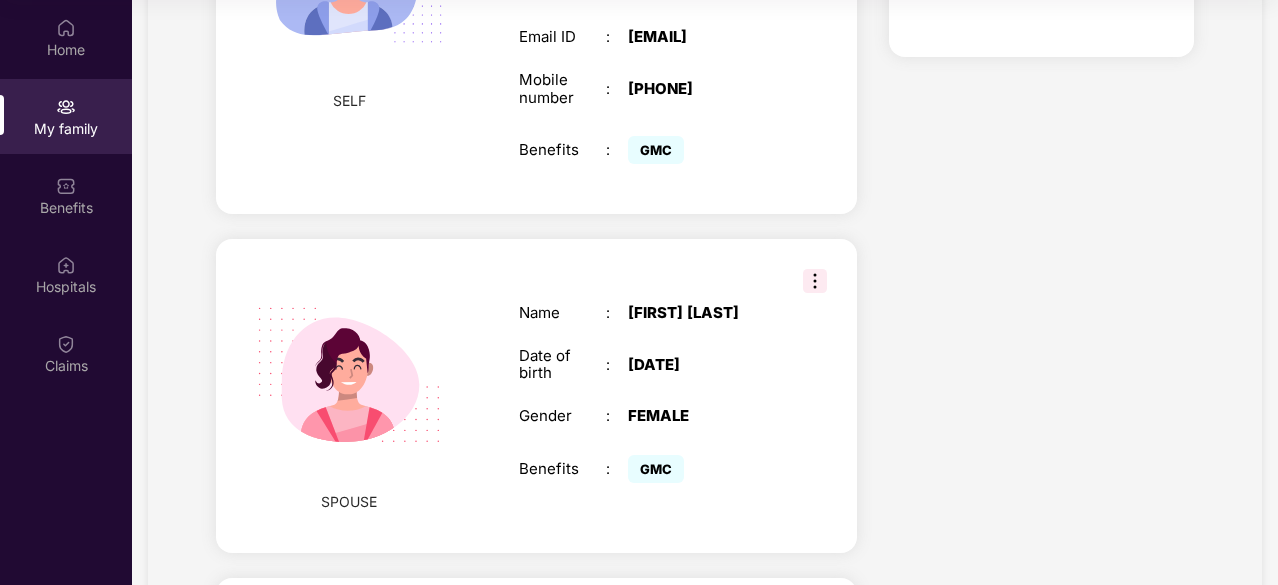 click at bounding box center (815, 281) 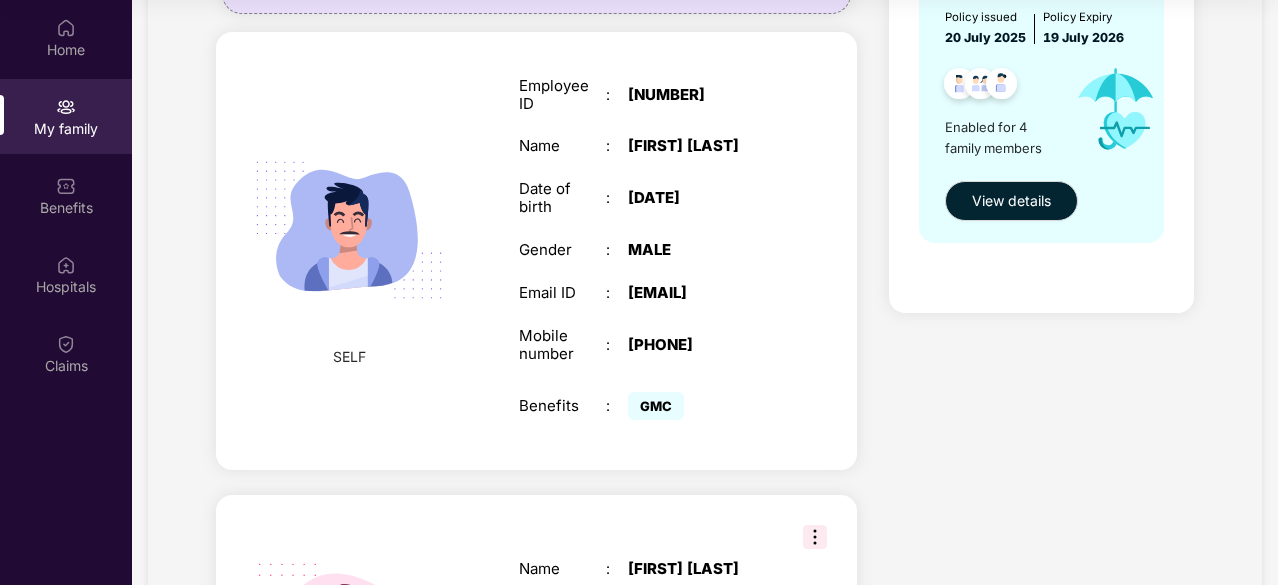 scroll, scrollTop: 16, scrollLeft: 0, axis: vertical 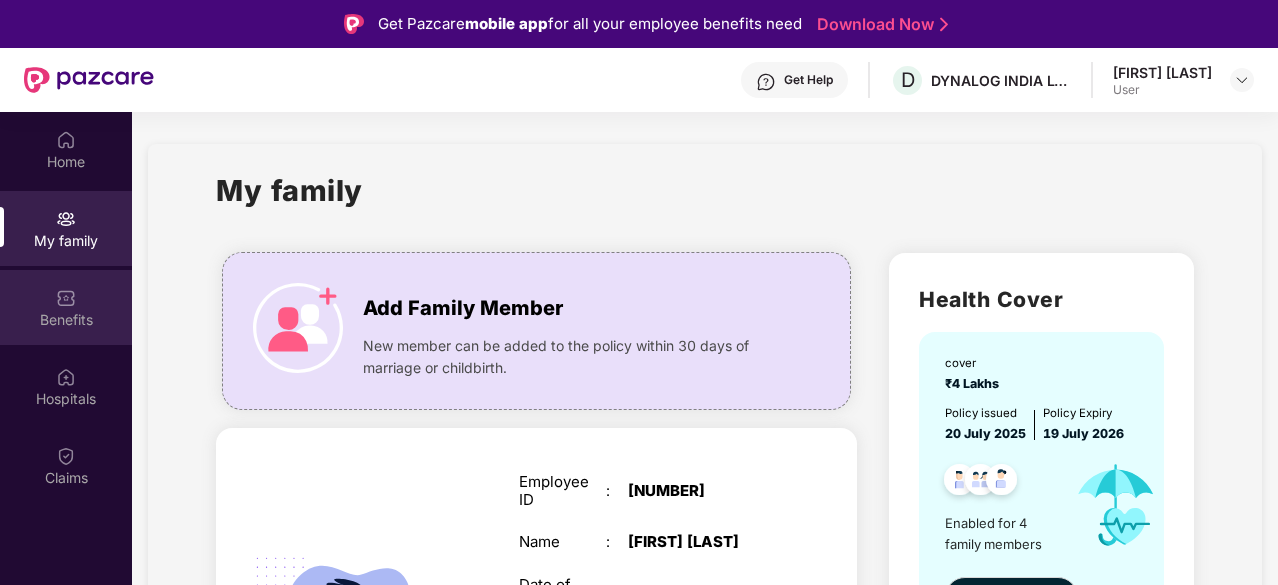 click at bounding box center [66, 298] 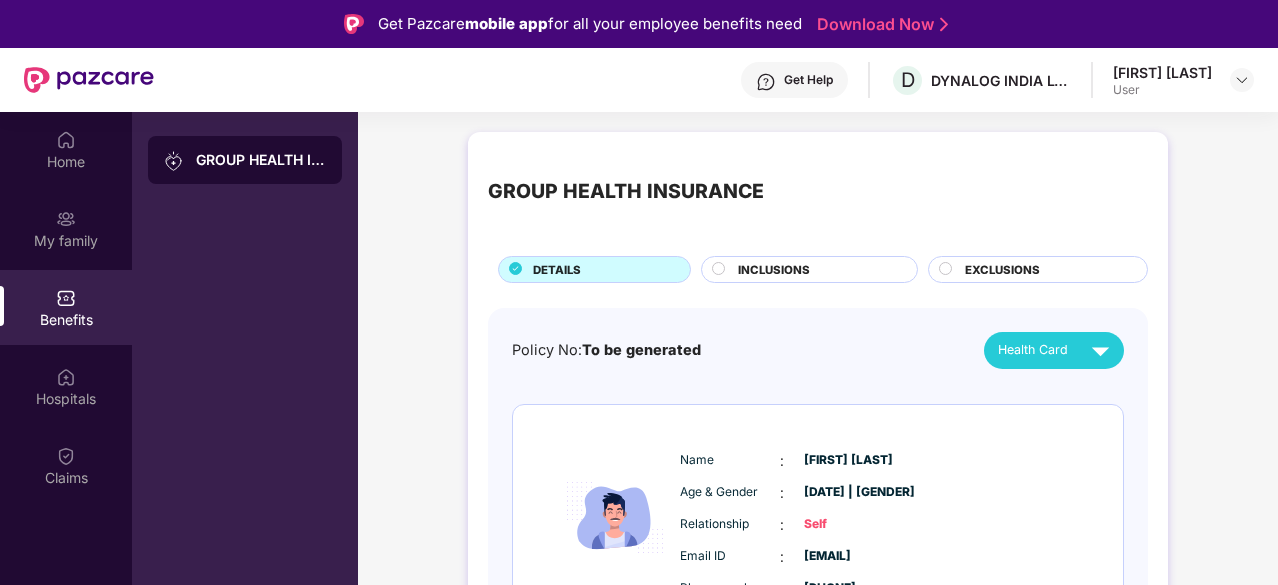click on "GROUP HEALTH INSURANCE DETAILS INCLUSIONS EXCLUSIONS Policy No:  To be generated Health Card Name : [FIRST] [LAST] Age &amp; Gender : [DATE] | [GENDER] Relationship : Self Email ID : [EMAIL] Phone number : [PHONE] Pending ECard ID (UHID) generation Name : [FIRST] [LAST] Age &amp; Gender : [DATE] | [GENDER] Relationship : Spouse Email ID : [EMAIL] Phone number : [PHONE] Pending ECard ID (UHID) generation Name : [FIRST] [LAST] Age &amp; Gender : [DATE] | [GENDER] Relationship : Child Email ID : [EMAIL] Phone number : [PHONE] Pending ECard ID (UHID) generation Name : [FIRST] [LAST] Age &amp; Gender : [DATE] | [GENDER] Relationship : Child Email ID : [EMAIL] Phone number : [PHONE] Pending ECard ID (UHID) generation" at bounding box center (818, 935) 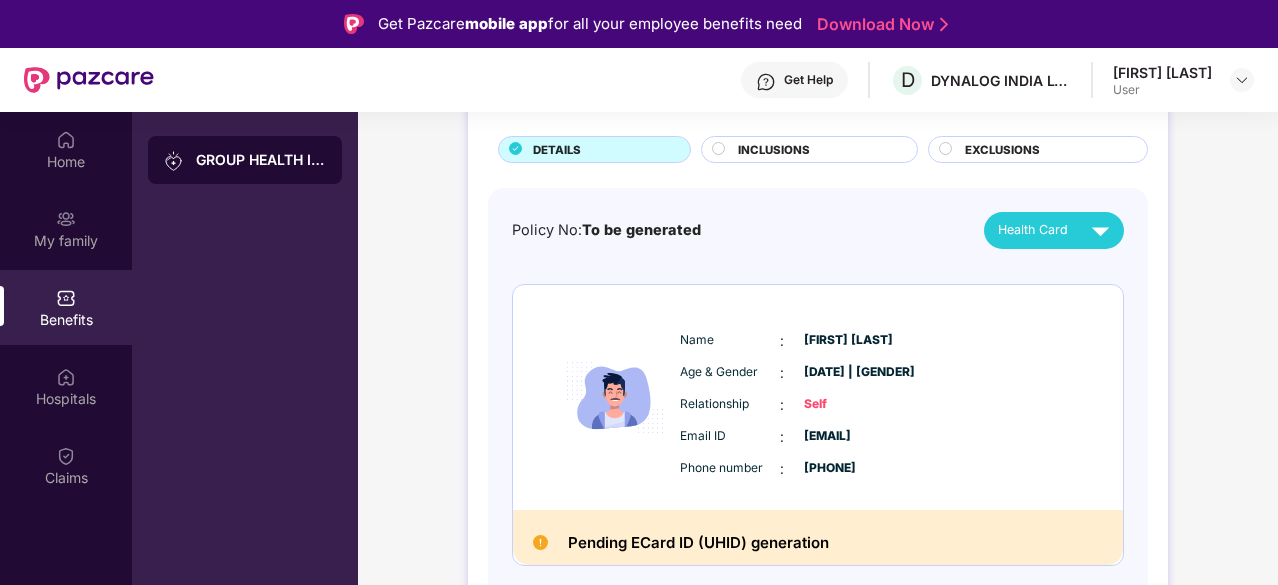 scroll, scrollTop: 160, scrollLeft: 0, axis: vertical 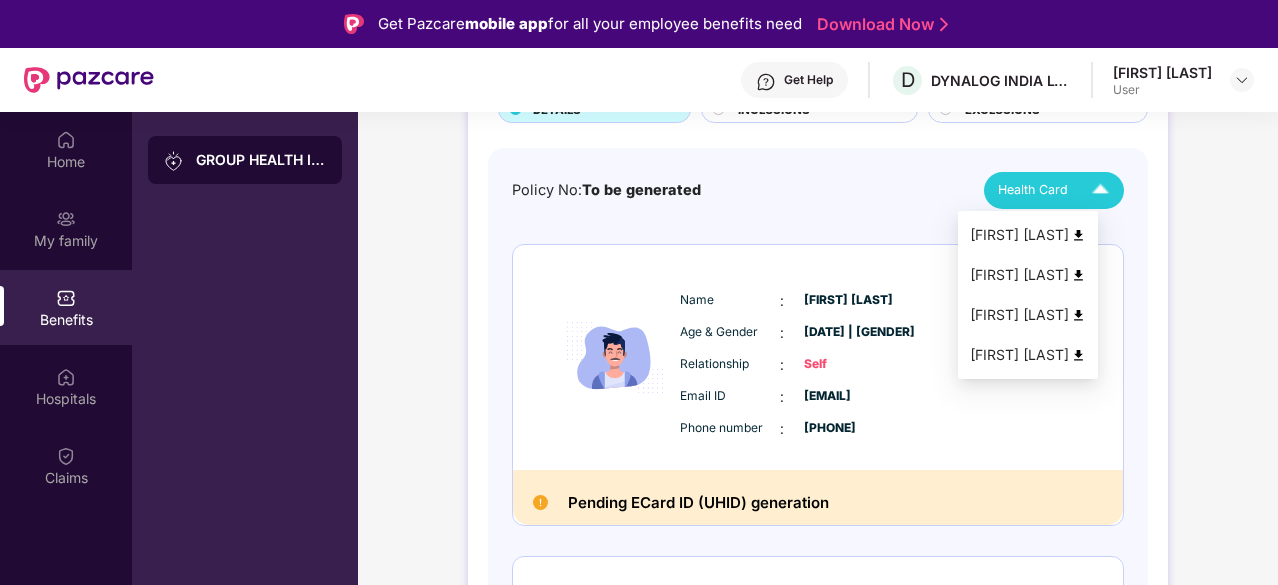 click at bounding box center [1100, 190] 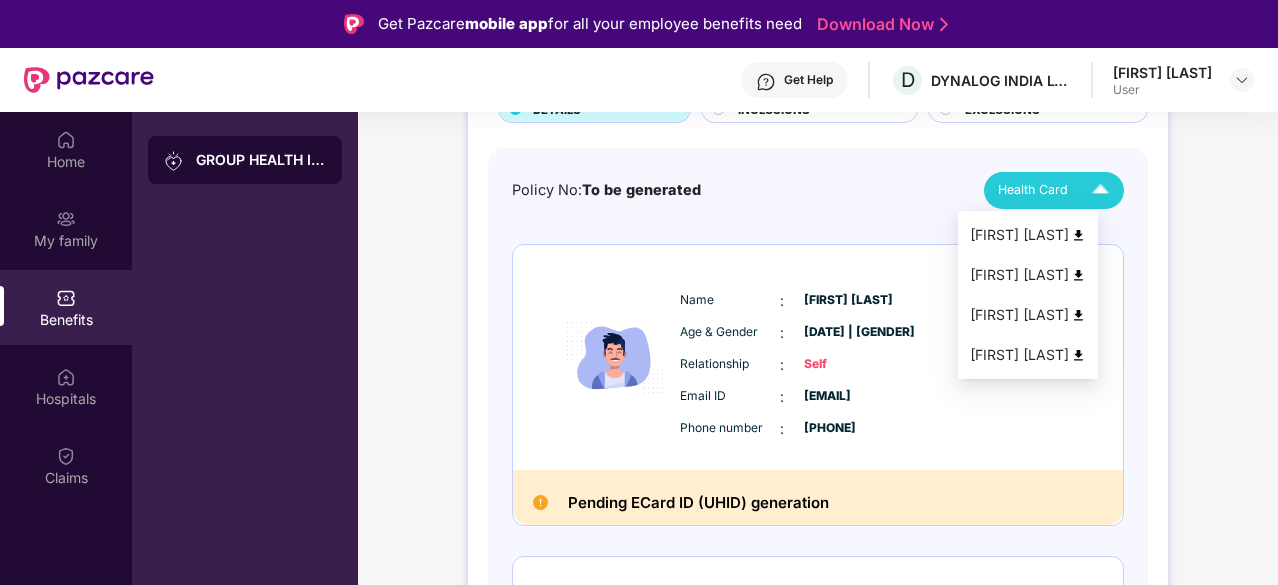 click at bounding box center (1078, 275) 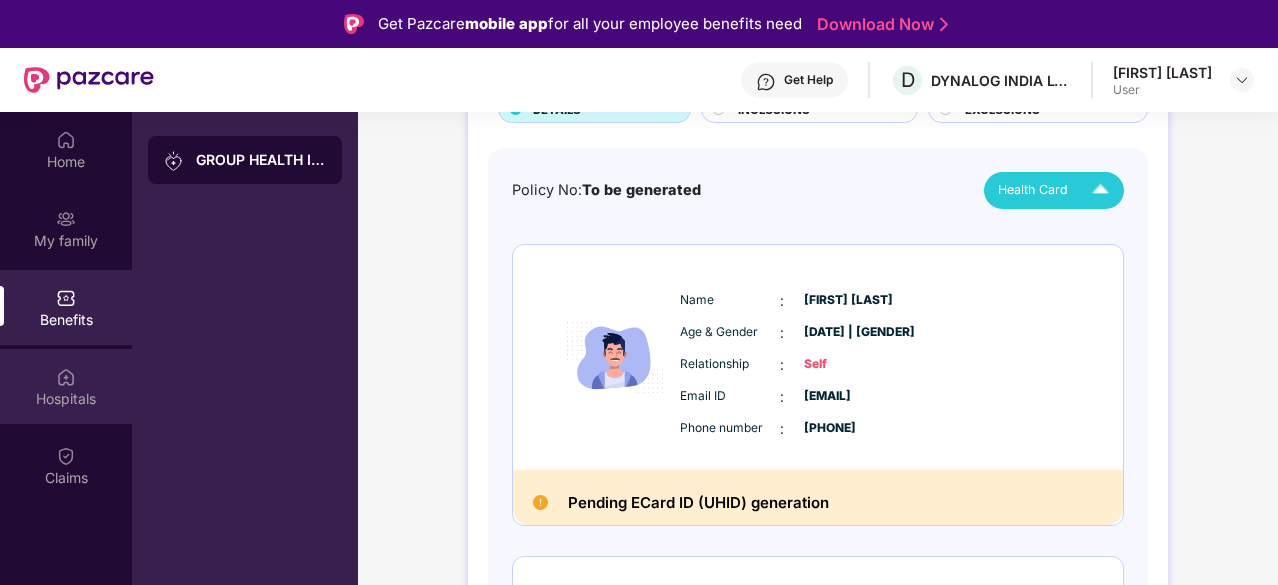 click on "Hospitals" at bounding box center (66, 386) 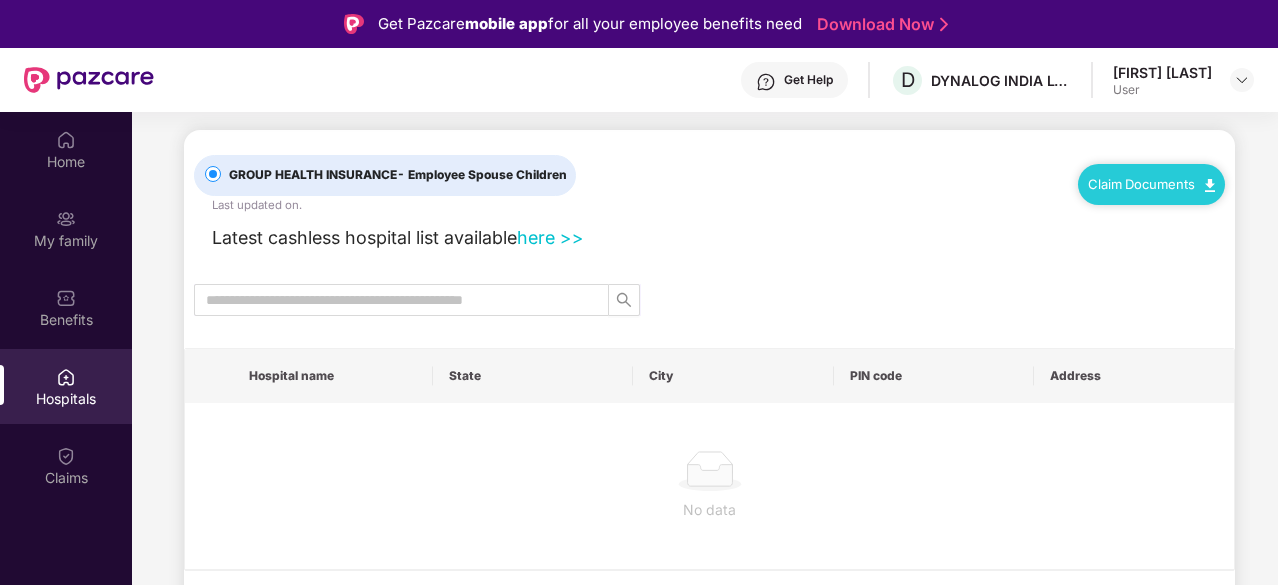 scroll, scrollTop: 0, scrollLeft: 0, axis: both 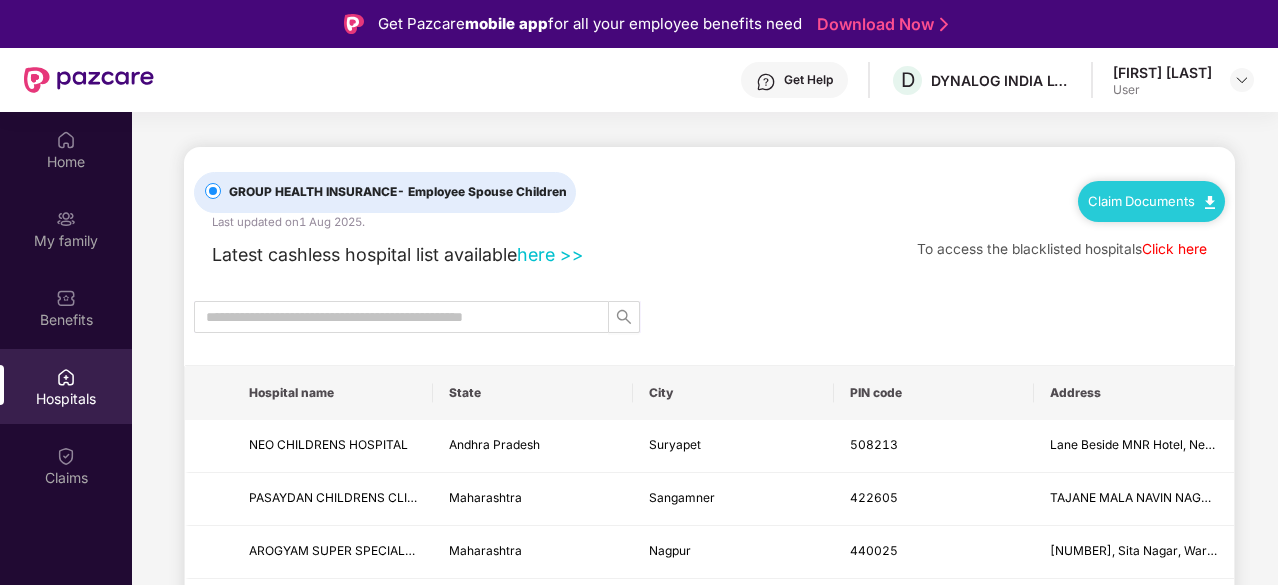 click on "GROUP HEALTH INSURANCE  - Employee Spouse Children Last updated on  [DATE] . Claim Documents  Latest cashless hospital list available  here >> To access the blacklisted hospitals  Click here Hospital name State City PIN code Address NEO CHILDRENS HOSPITAL [STATE] [CITY] [POSTAL_CODE] Lane Beside MNR Hotel, Near Old Hero Honda Showroom MG Rd PASAYDAN CHILDRENS CLINIC AND NURSING HOME [STATE] [CITY] [POSTAL_CODE] TAJANE MALA NAVIN NAGAR ROAD,  AROGYAM SUPER SPECIALITY HOSPITAL [STATE] [CITY] [POSTAL_CODE] [NUMBER], Sita Nagar, Wardha Road Shri Swami Samarth Hospital Arthroscopy &amp; Orthopedic Superspeciality Center [STATE] [CITY] [POSTAL_CODE] Plot No.[NUMBER] Sarve No.[NUMBER]/[NUMBER] Beed by pass Satara parisar Mustafabad, Amdar Road Satara Parisar Session Court GOPAL NURSING HOME AND EYE HOSPITAL [STATE] [CITY] [POSTAL_CODE] B-[NUMBER], Jyoti Nagar, Loni Road DEEP CHAND DIALYSIS CENTRE [STATE] [CITY] [POSTAL_CODE] B-[NUMBER],  Pillar No. [NUMBER], Main Rohtak Road DHANVANTARI HOSPITAL [STATE] [CITY] [POSTAL_CODE] Wing C Radha Govind Park, Uttan Road" at bounding box center [705, 1653] 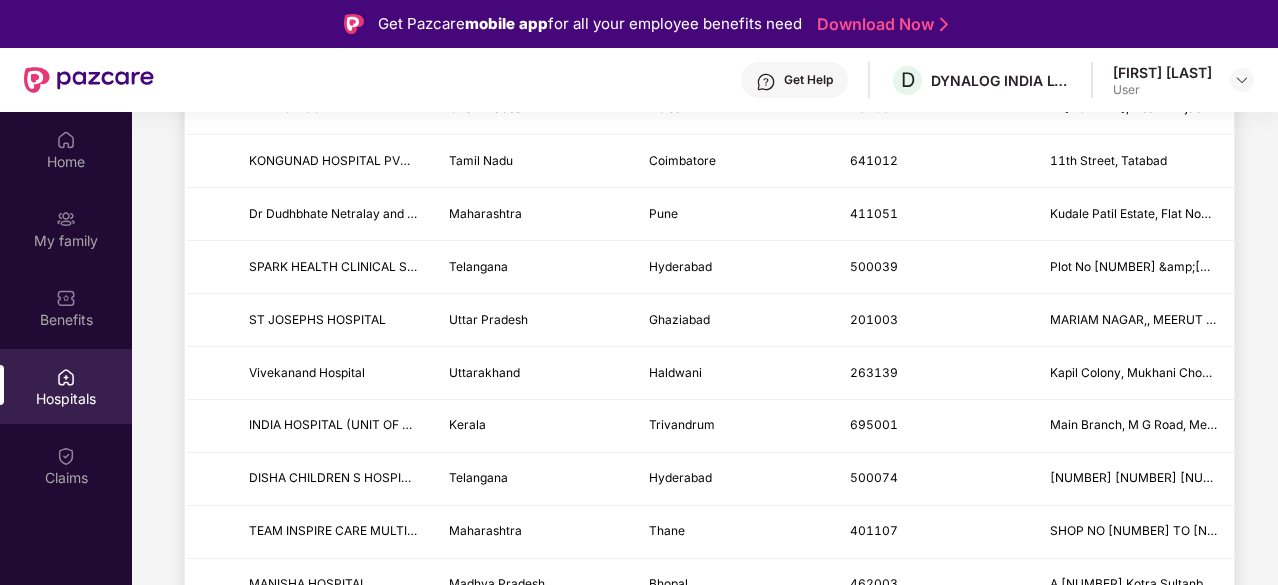 scroll, scrollTop: 2402, scrollLeft: 0, axis: vertical 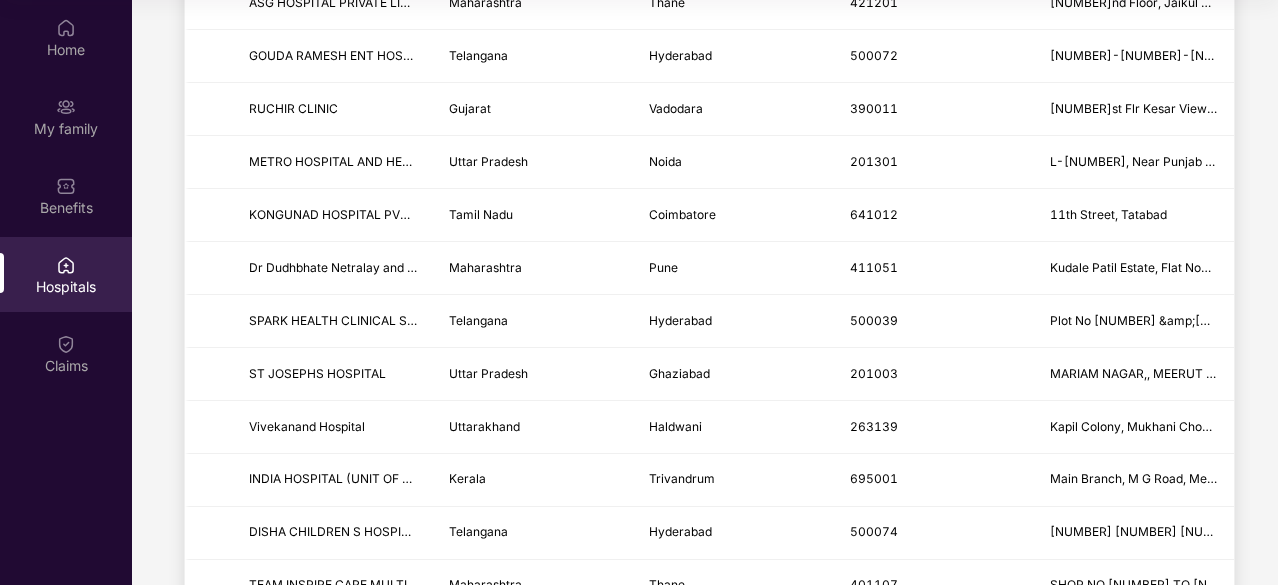 click on "GROUP HEALTH INSURANCE  - Employee Spouse Children Last updated on  [DATE] . Claim Documents  Latest cashless hospital list available  here >> To access the blacklisted hospitals  Click here Hospital name State City PIN code Address NEO CHILDRENS HOSPITAL [STATE] [CITY] [POSTAL_CODE] Lane Beside MNR Hotel, Near Old Hero Honda Showroom MG Rd PASAYDAN CHILDRENS CLINIC AND NURSING HOME [STATE] [CITY] [POSTAL_CODE] TAJANE MALA NAVIN NAGAR ROAD,  AROGYAM SUPER SPECIALITY HOSPITAL [STATE] [CITY] [POSTAL_CODE] [NUMBER], Sita Nagar, Wardha Road Shri Swami Samarth Hospital Arthroscopy &amp; Orthopedic Superspeciality Center [STATE] [CITY] [POSTAL_CODE] Plot No.[NUMBER] Sarve No.[NUMBER]/[NUMBER] Beed by pass Satara parisar Mustafabad, Amdar Road Satara Parisar Session Court GOPAL NURSING HOME AND EYE HOSPITAL [STATE] [CITY] [POSTAL_CODE] B-[NUMBER], Jyoti Nagar, Loni Road DEEP CHAND DIALYSIS CENTRE [STATE] [CITY] [POSTAL_CODE] B-[NUMBER],  Pillar No. [NUMBER], Main Rohtak Road DHANVANTARI HOSPITAL [STATE] [CITY] [POSTAL_CODE] Wing C Radha Govind Park, Uttan Road" at bounding box center (705, -537) 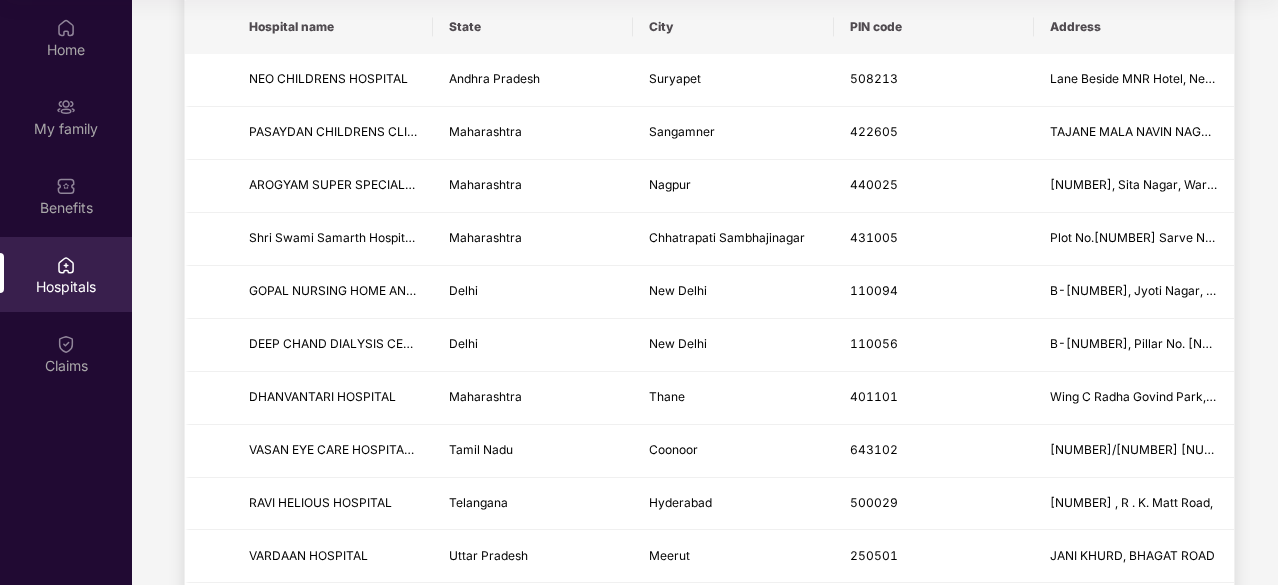 scroll, scrollTop: 5, scrollLeft: 0, axis: vertical 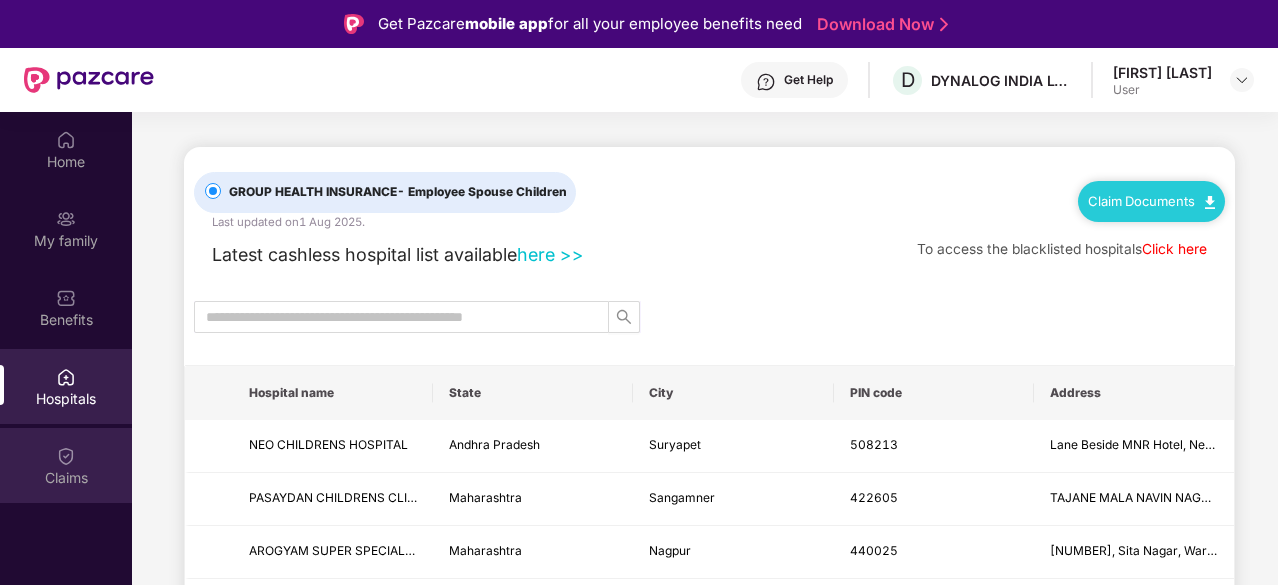 click on "Claims" at bounding box center (66, 478) 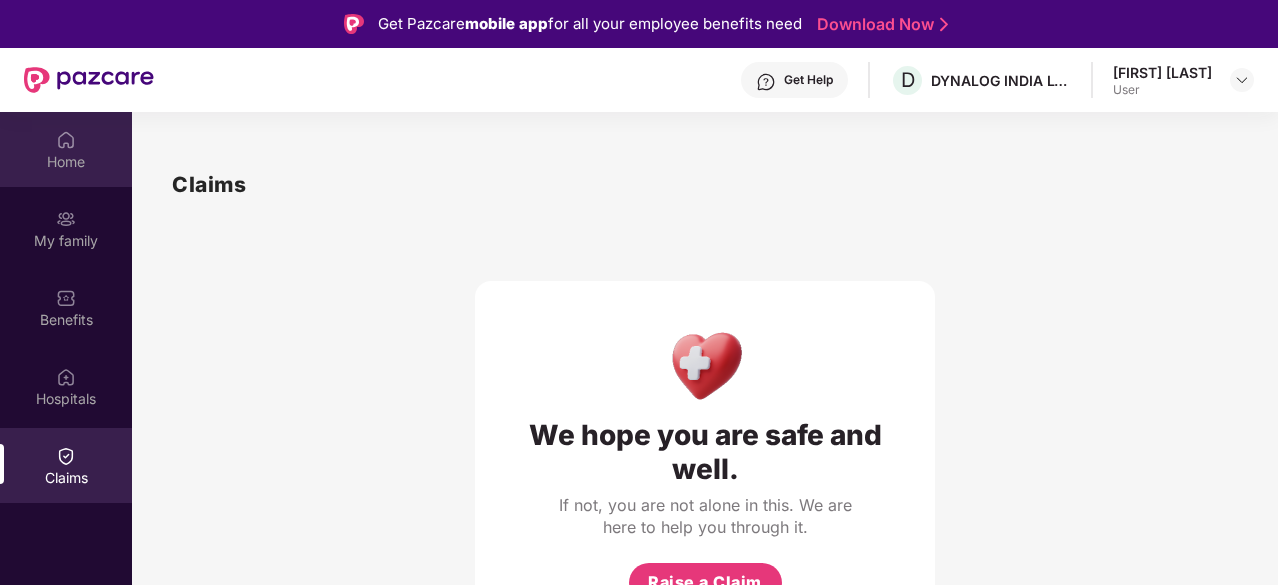 click on "Home" at bounding box center (66, 149) 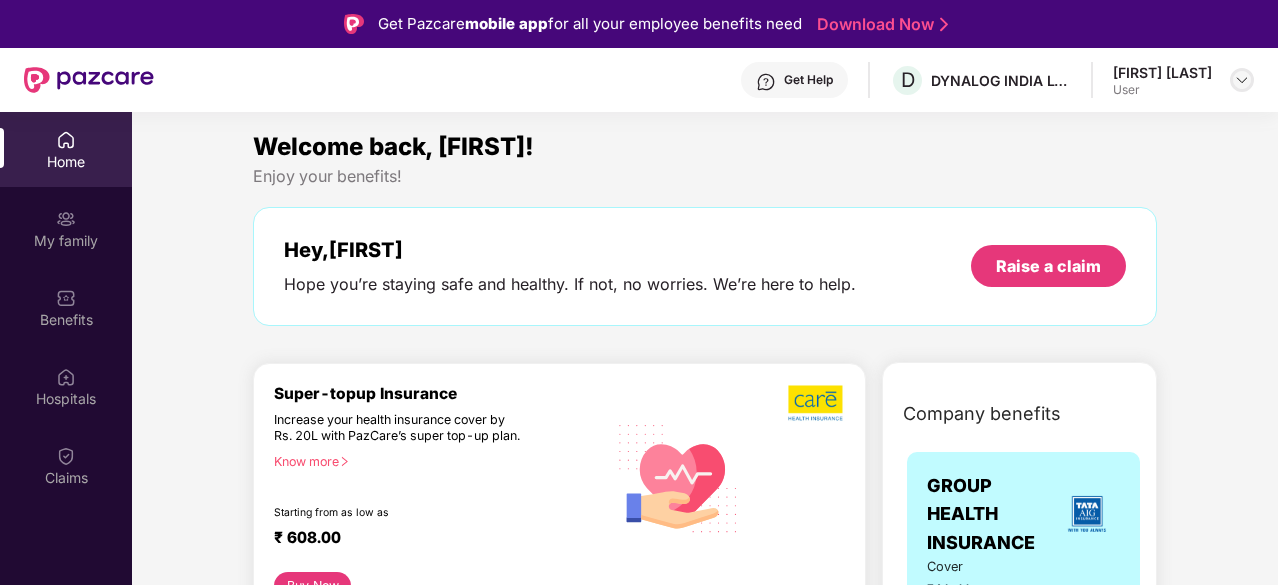 click at bounding box center [1242, 80] 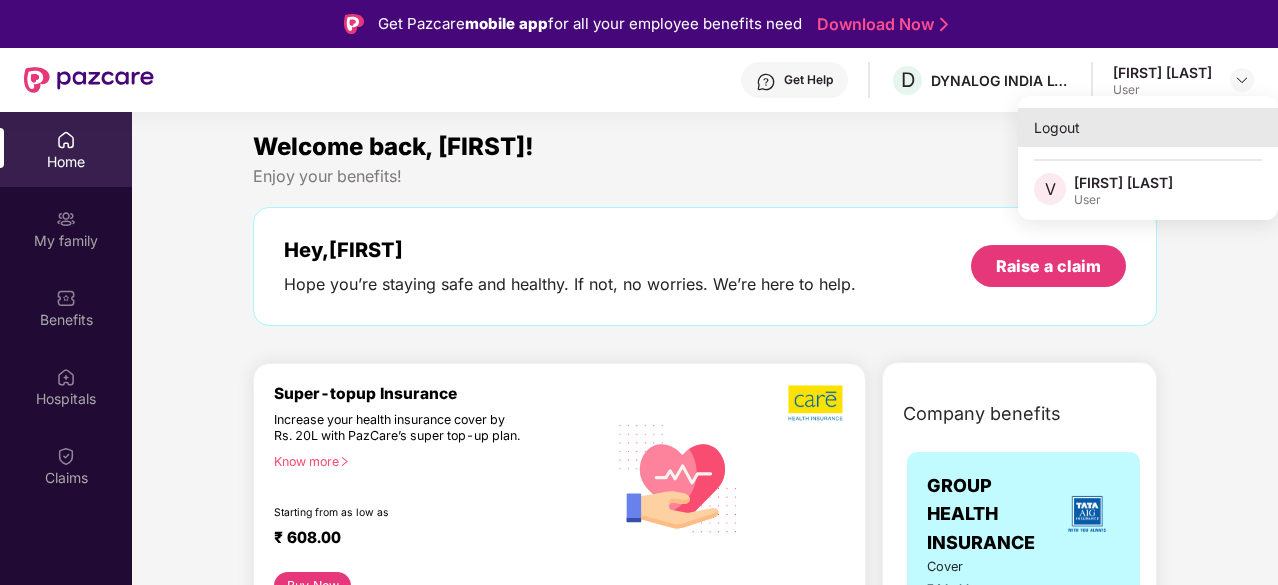click on "Logout" at bounding box center (1148, 127) 